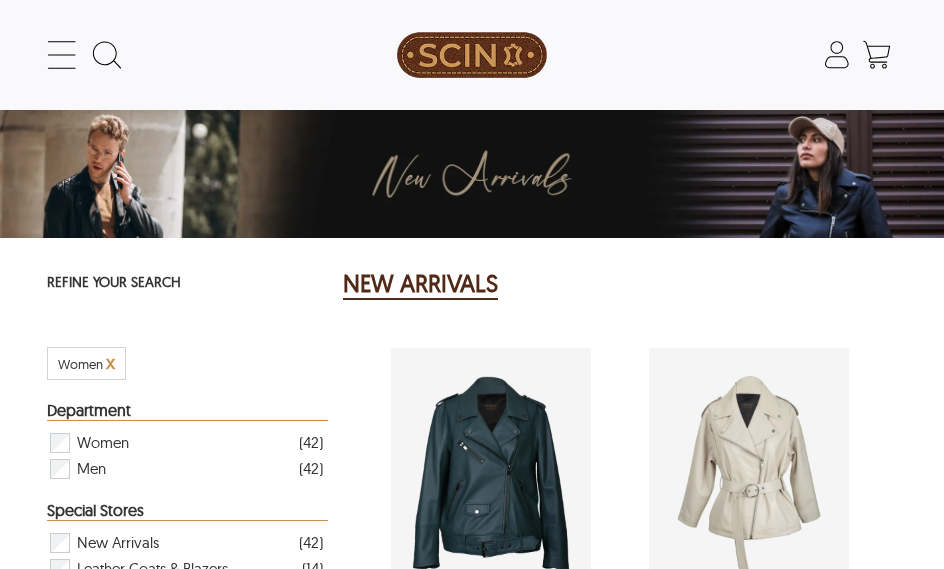 select on "********" 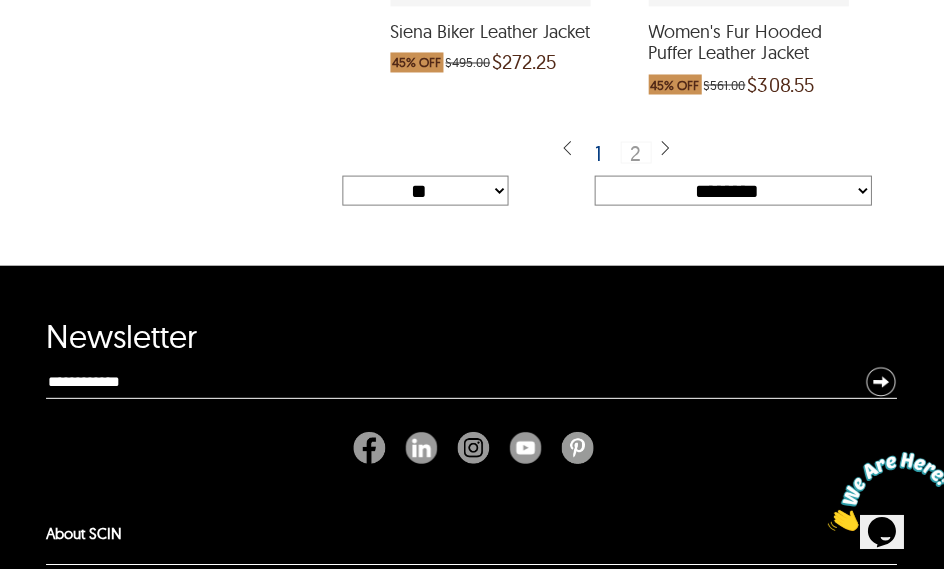 scroll, scrollTop: 0, scrollLeft: 0, axis: both 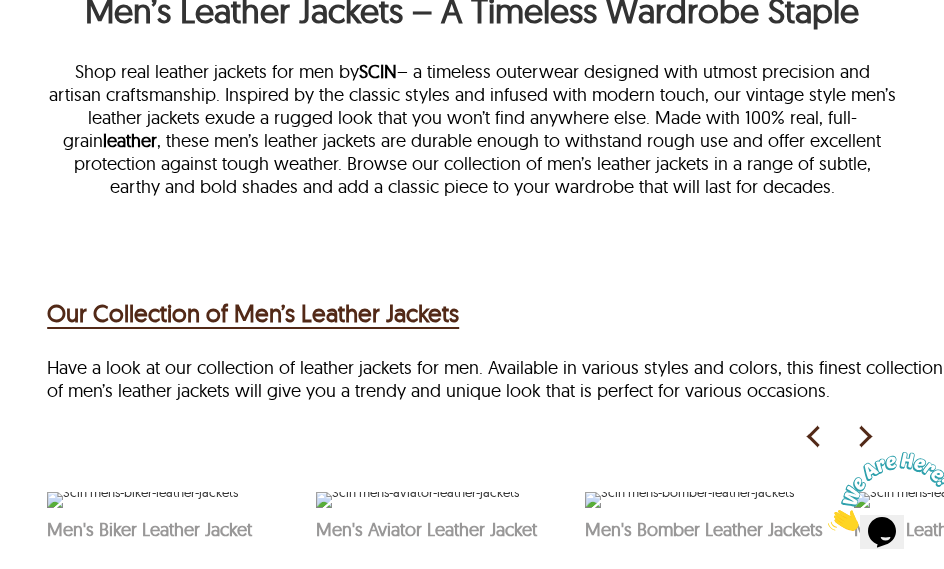 click on "Our Collection of Men’s Leather Jackets" at bounding box center [253, 313] 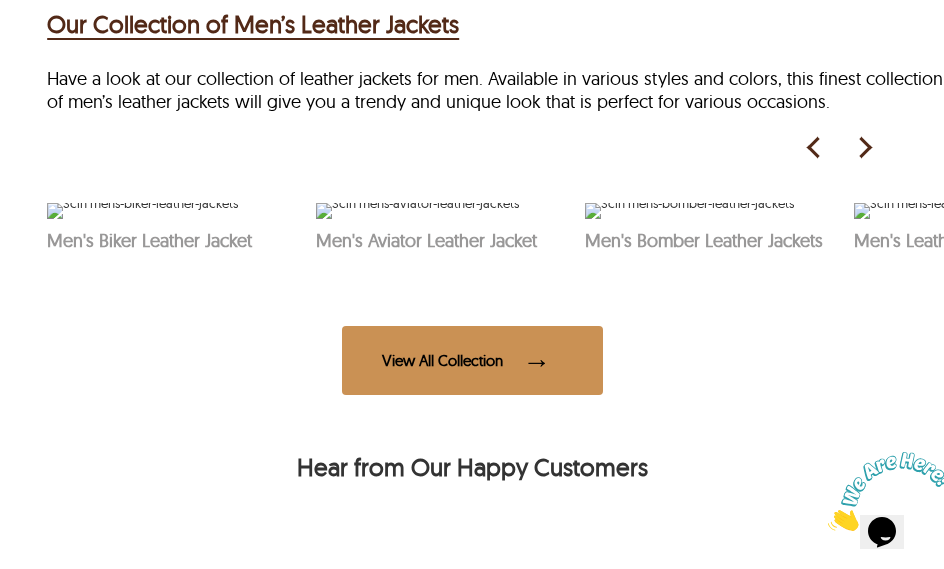 scroll, scrollTop: 744, scrollLeft: 0, axis: vertical 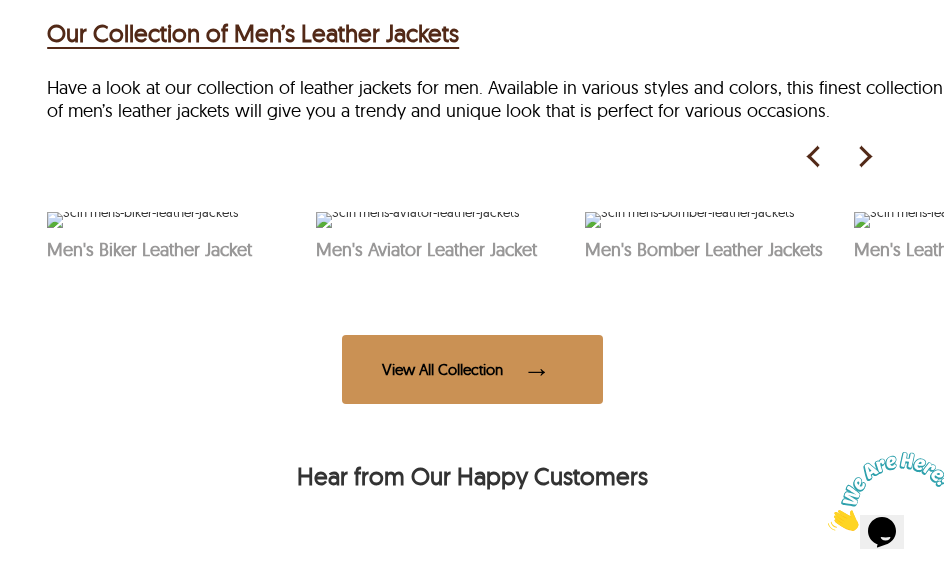 click at bounding box center [864, 157] 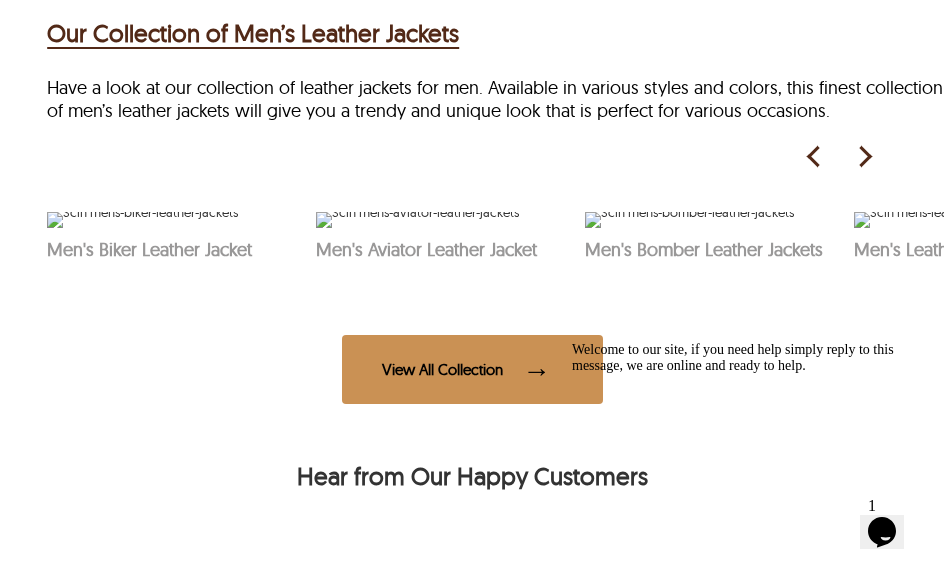 scroll, scrollTop: 0, scrollLeft: 269, axis: horizontal 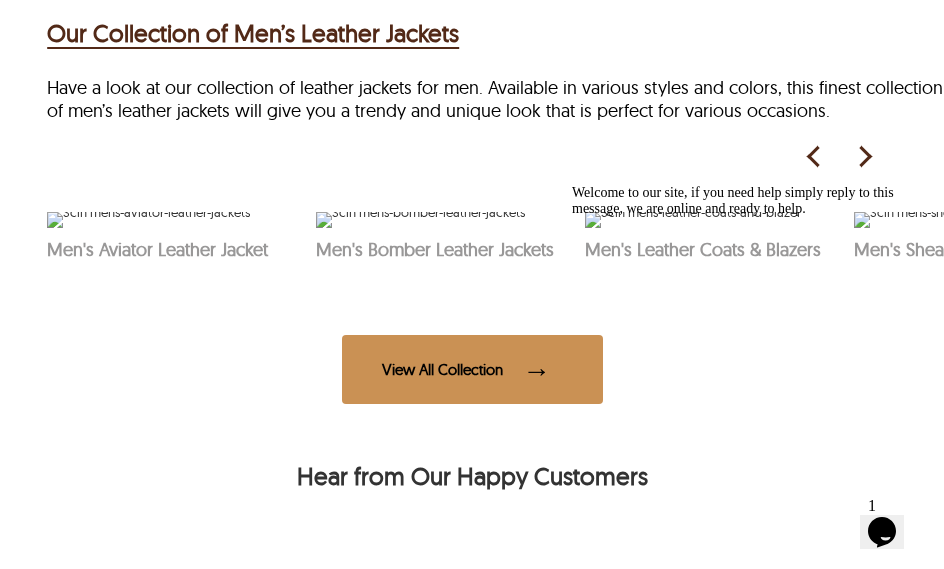 click at bounding box center (572, 185) 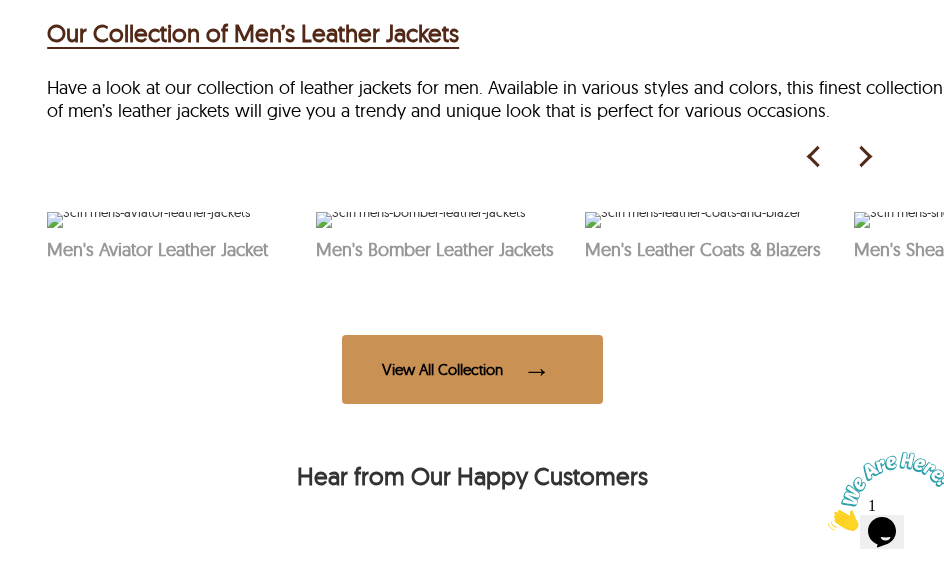 click on "Men's Leather Coats & Blazers" at bounding box center [709, 249] 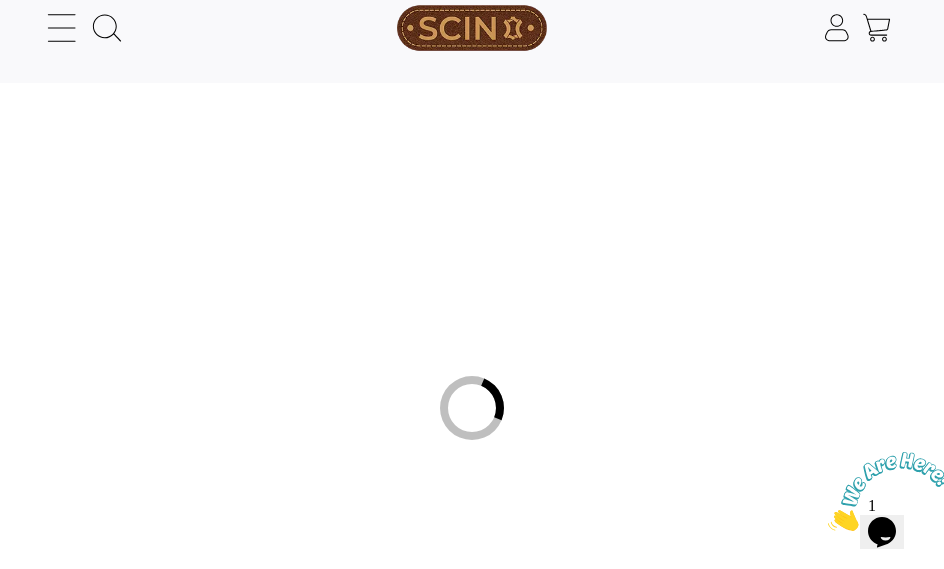 scroll, scrollTop: 0, scrollLeft: 0, axis: both 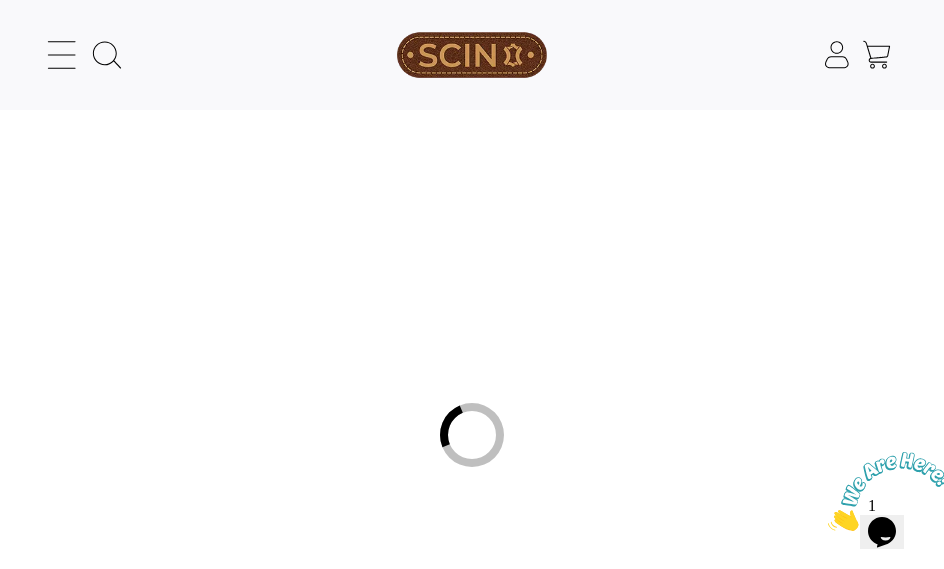 select on "********" 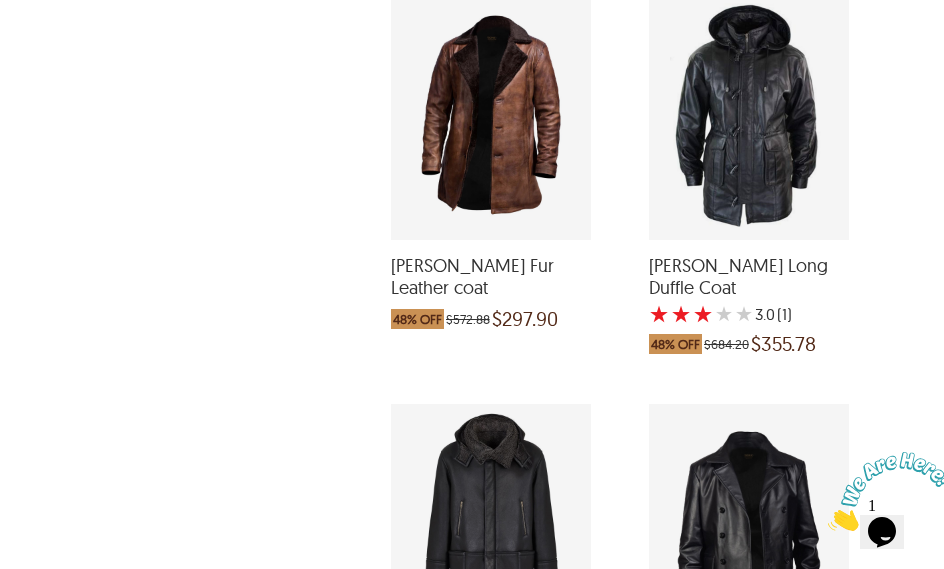scroll, scrollTop: 1570, scrollLeft: 0, axis: vertical 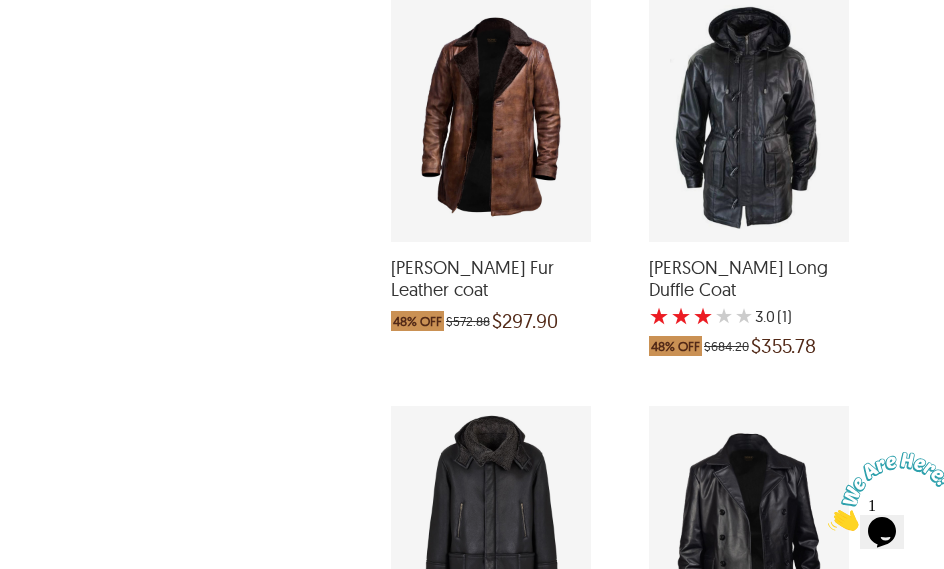 click on "[PERSON_NAME] Long Duffle Coat" at bounding box center [749, 278] 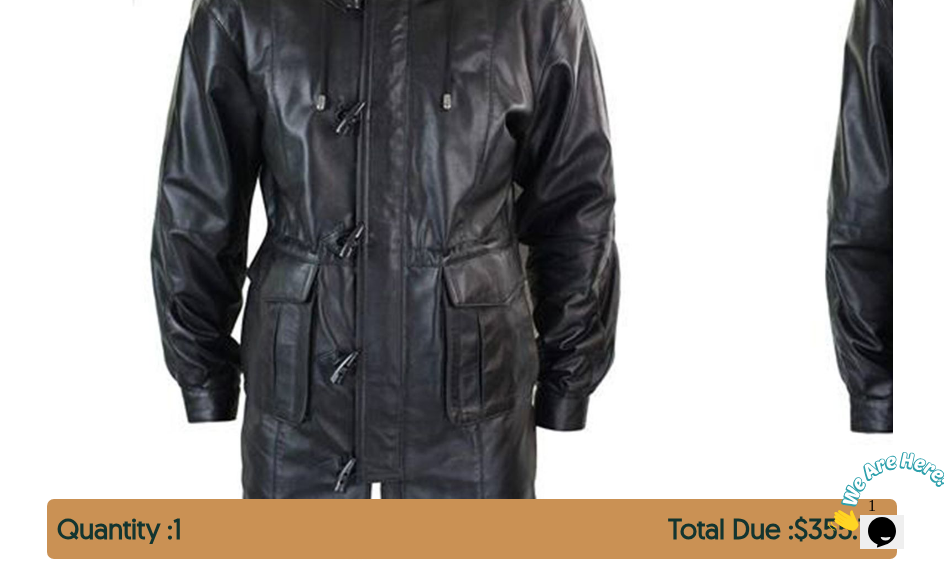 scroll, scrollTop: 476, scrollLeft: 0, axis: vertical 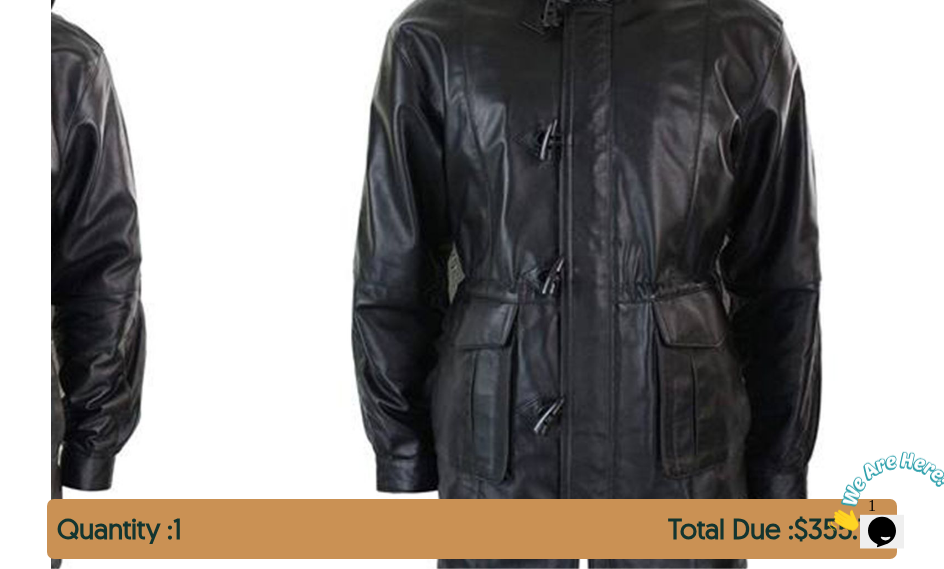 select on "********" 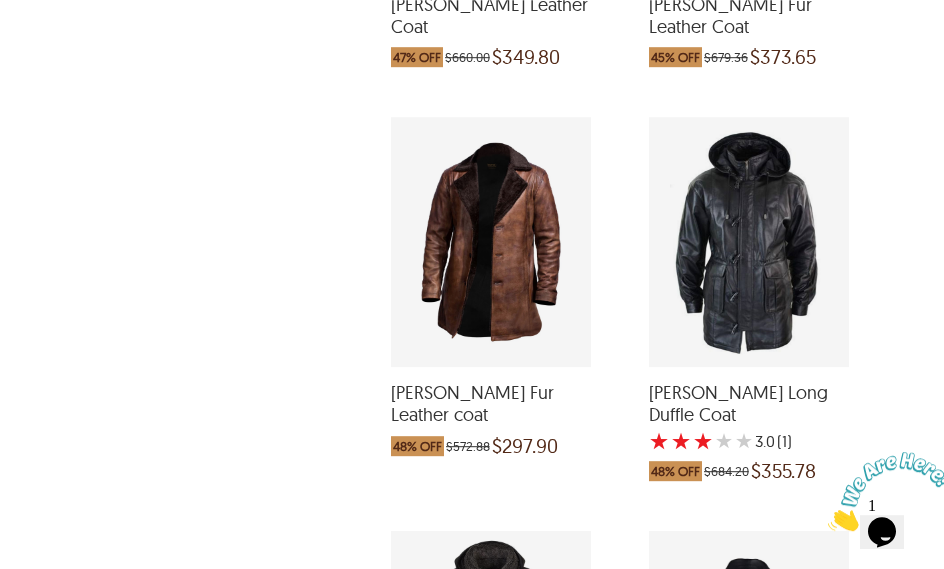 scroll, scrollTop: 1444, scrollLeft: 0, axis: vertical 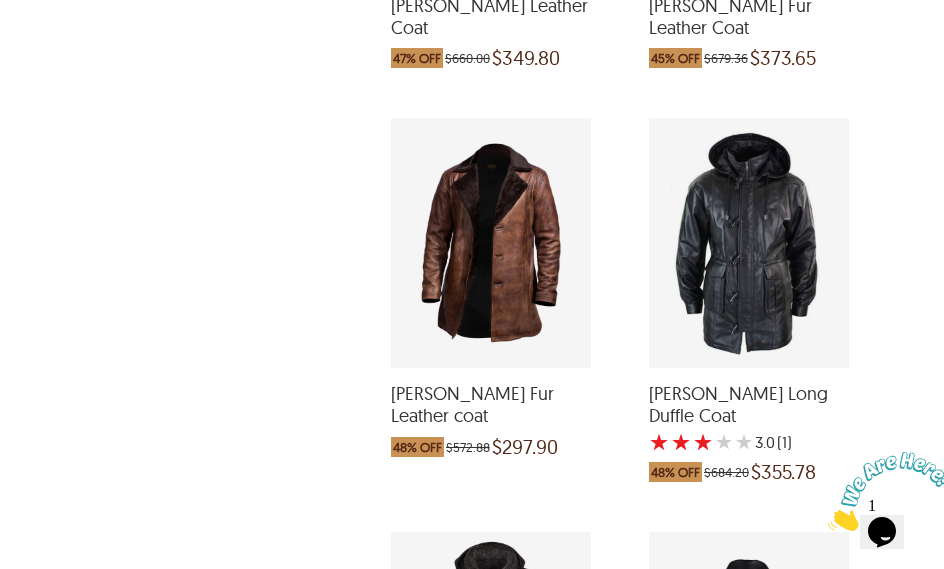 click on "[PERSON_NAME] Fur Leather coat" at bounding box center (491, 404) 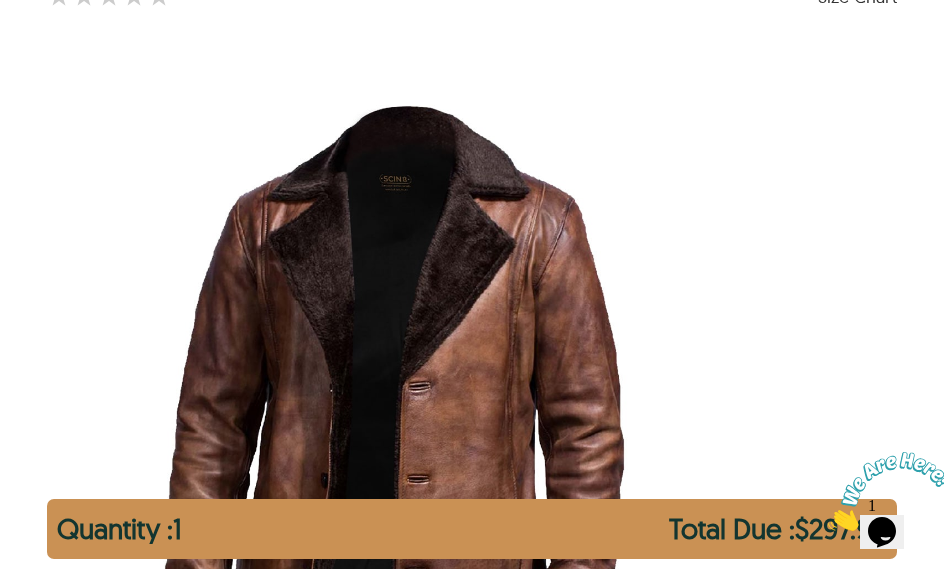 scroll, scrollTop: 226, scrollLeft: 0, axis: vertical 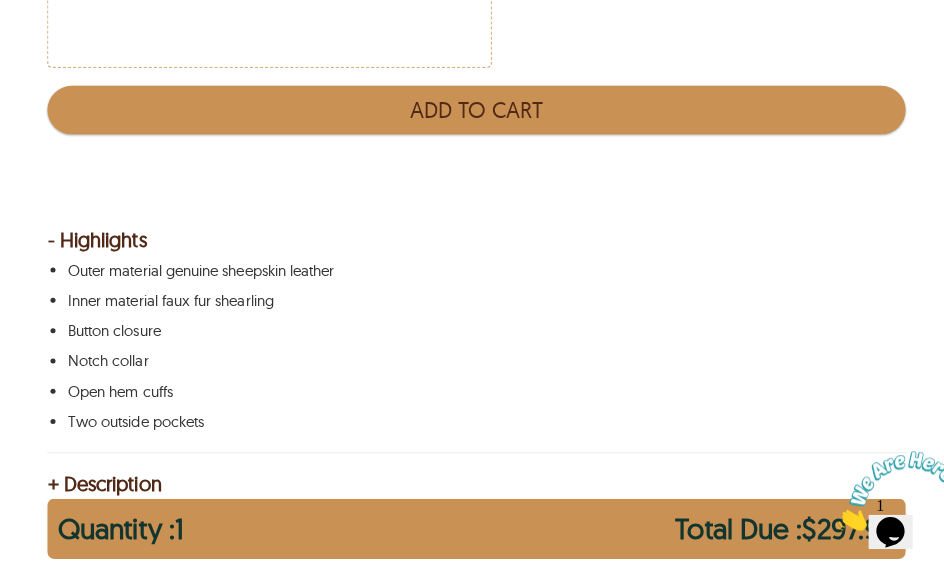 select on "********" 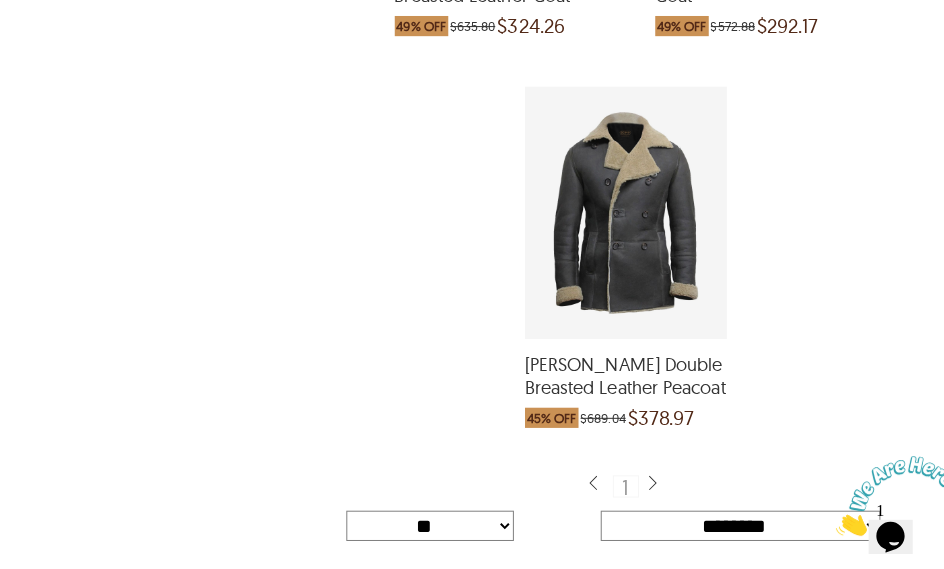 scroll, scrollTop: 3080, scrollLeft: 0, axis: vertical 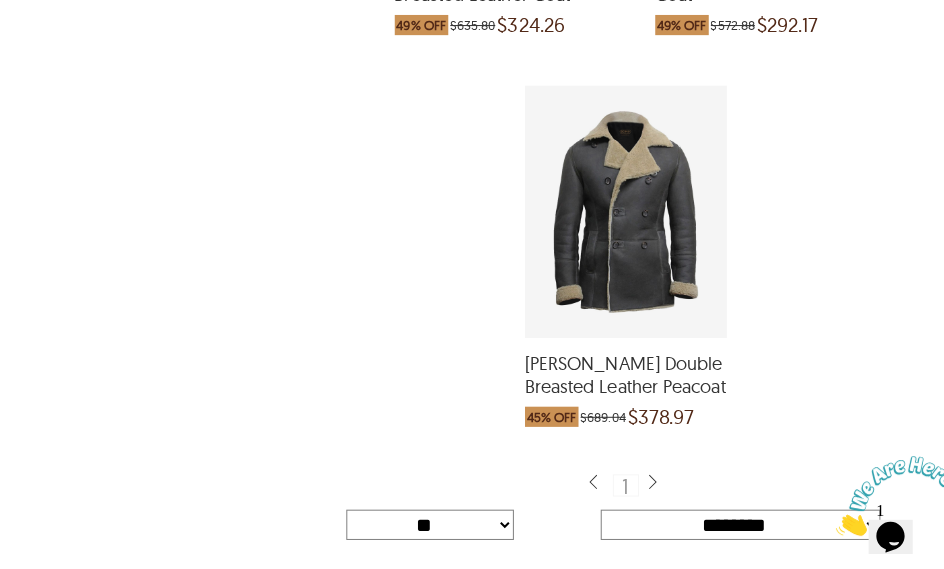click on "[PERSON_NAME] Double Breasted Leather Peacoat" at bounding box center (620, 371) 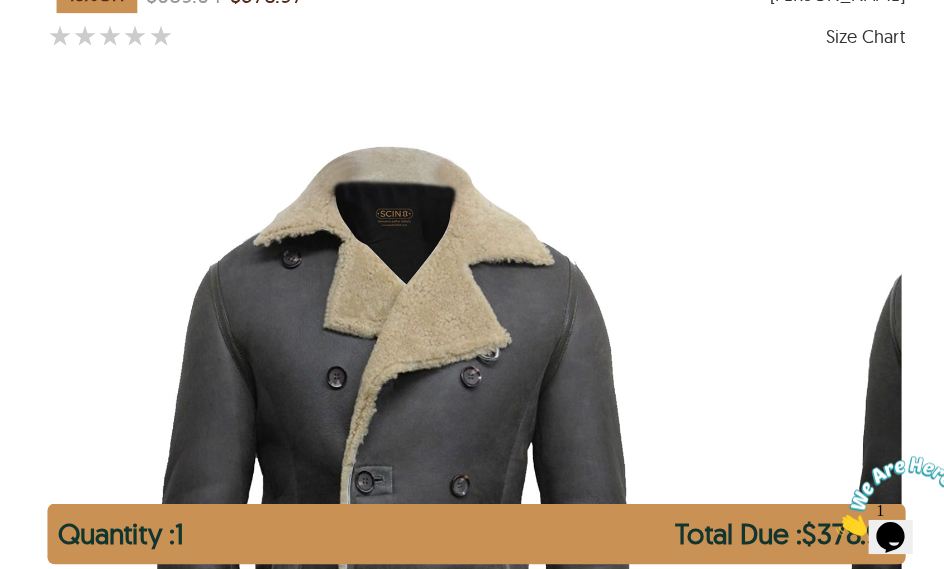 scroll, scrollTop: 188, scrollLeft: 0, axis: vertical 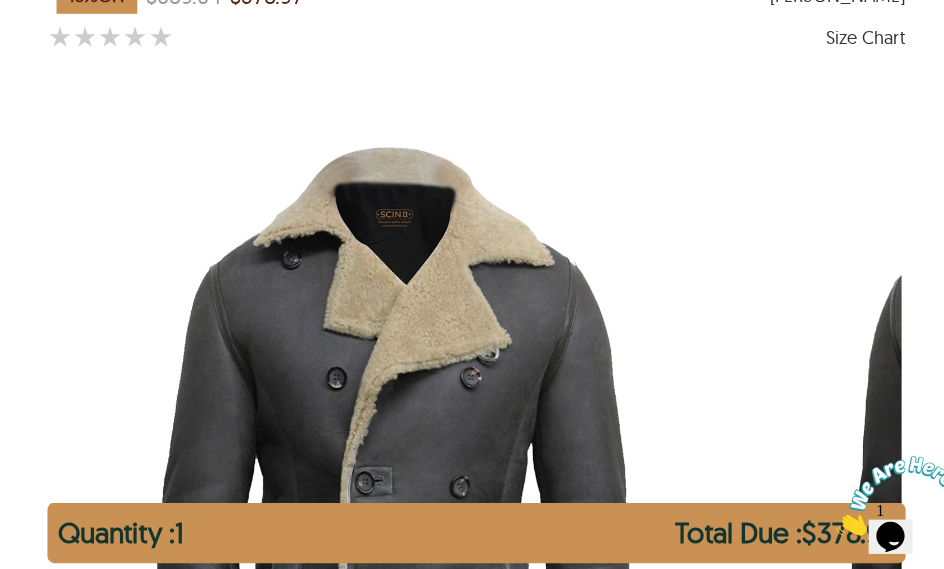 select on "********" 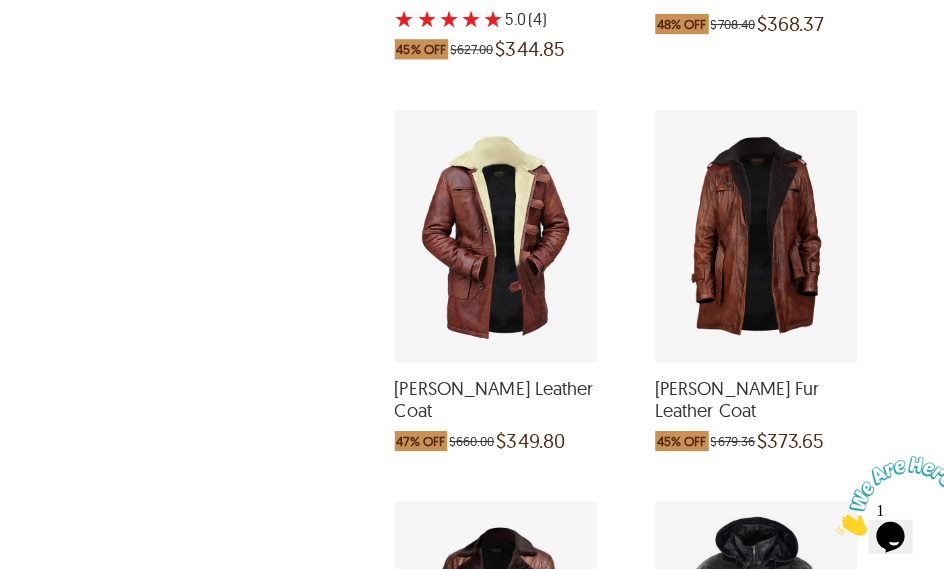 scroll, scrollTop: 1063, scrollLeft: 0, axis: vertical 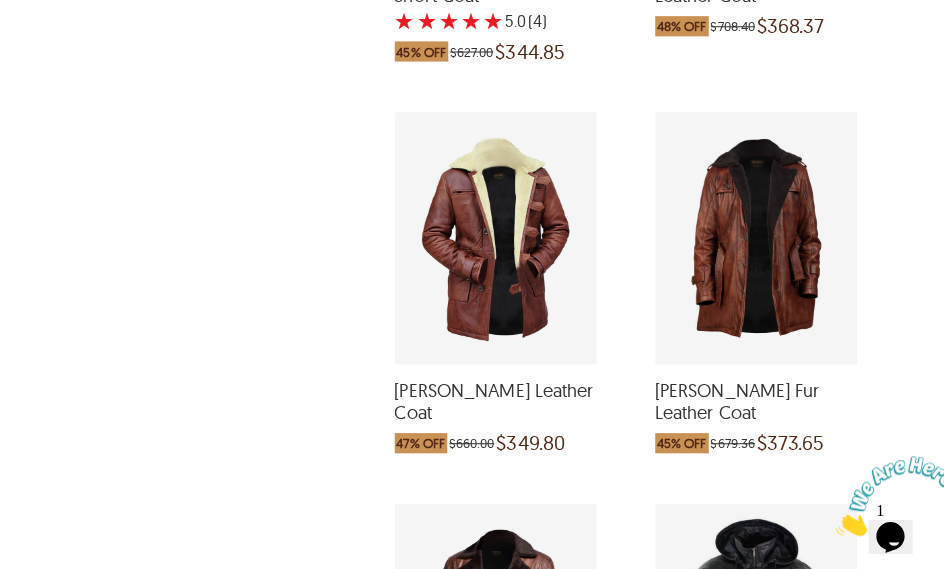 click on "[PERSON_NAME] Leather Coat" at bounding box center [491, 397] 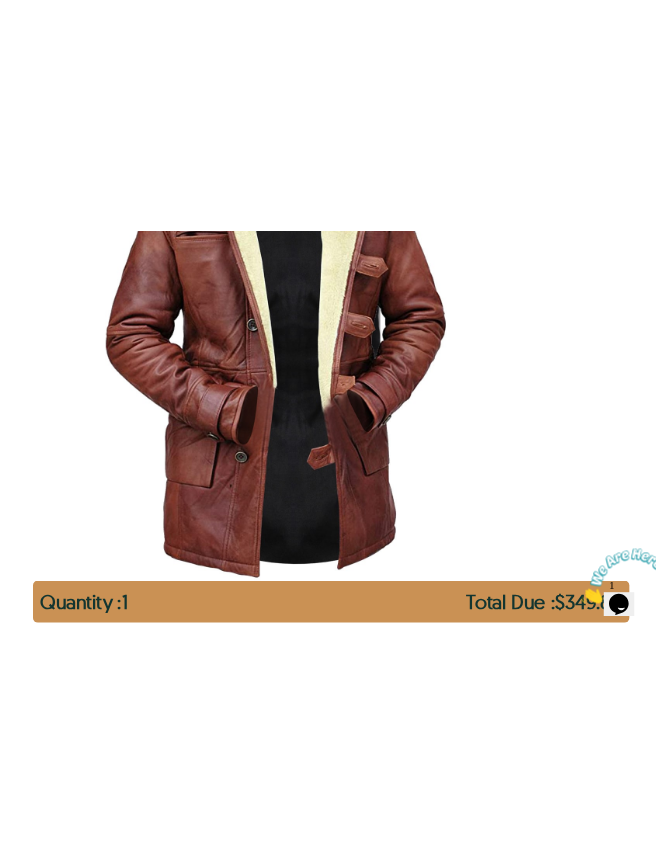 scroll, scrollTop: 213, scrollLeft: 6, axis: both 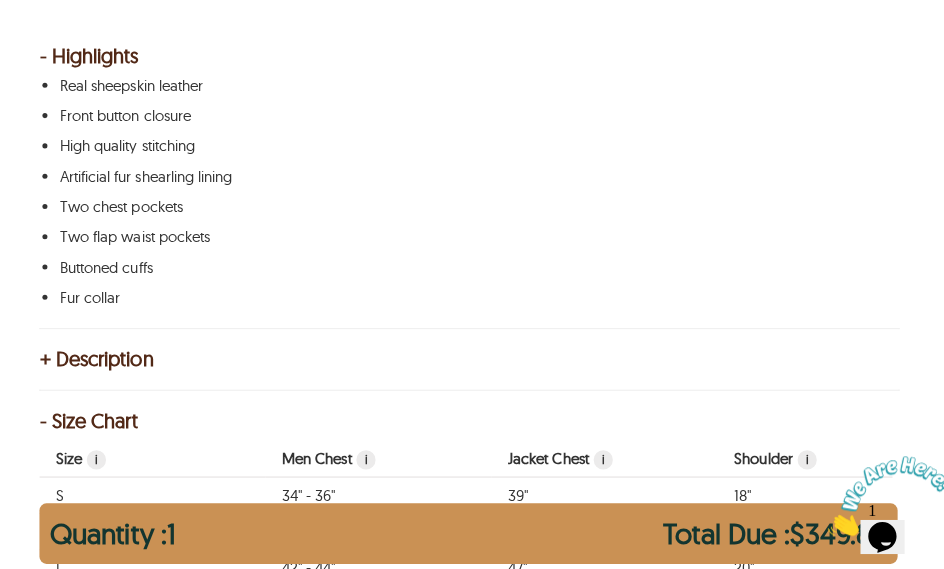 click on "+ Description" at bounding box center [472, 356] 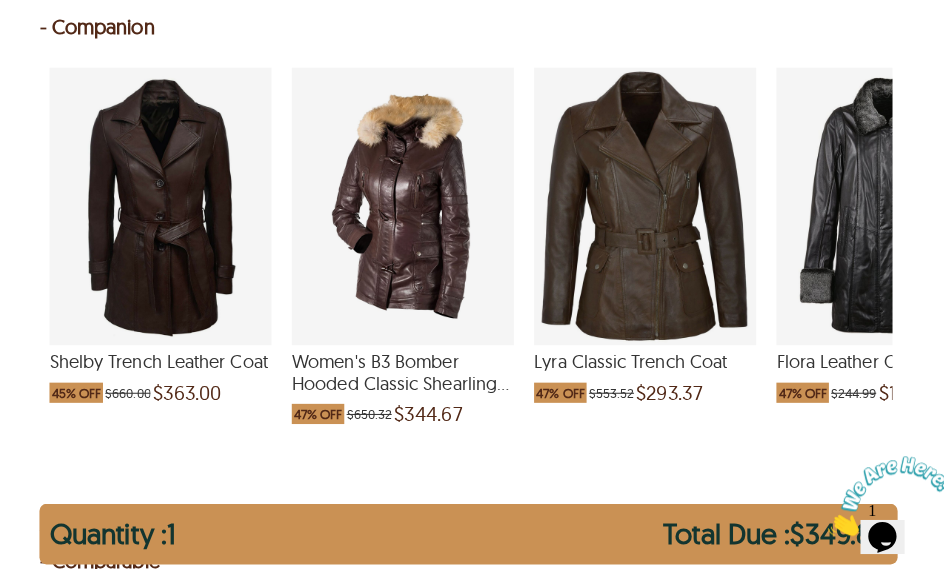 scroll, scrollTop: 2494, scrollLeft: 0, axis: vertical 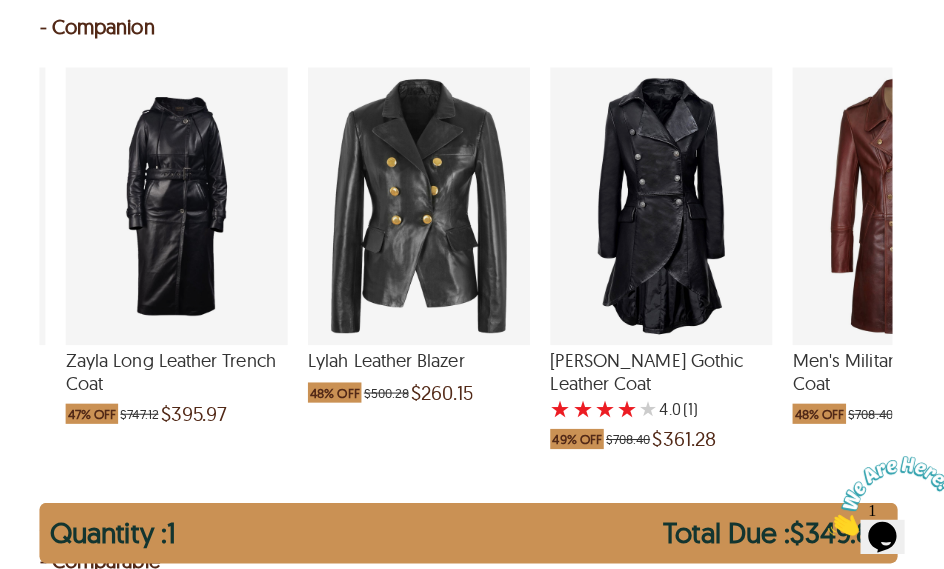 click at bounding box center (423, 204) 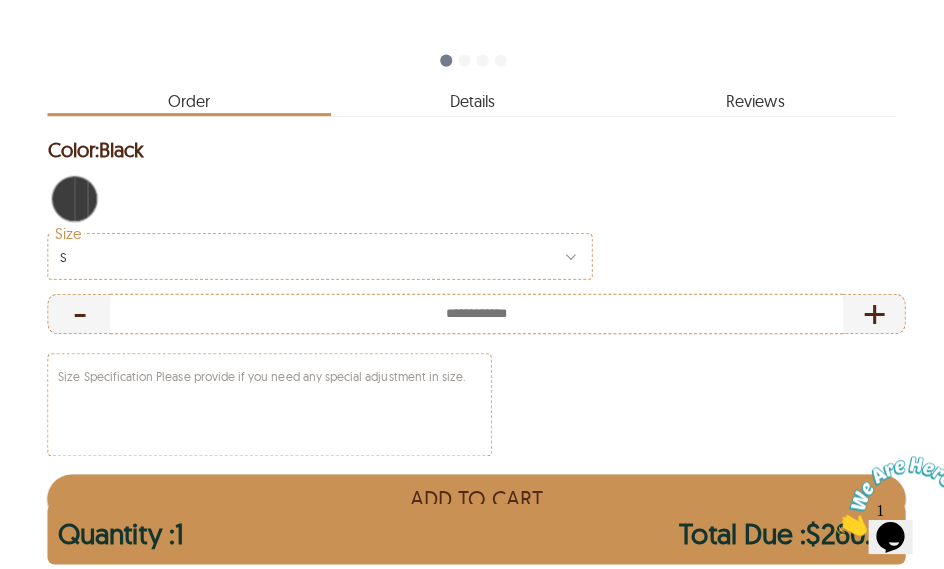 scroll, scrollTop: 1057, scrollLeft: 0, axis: vertical 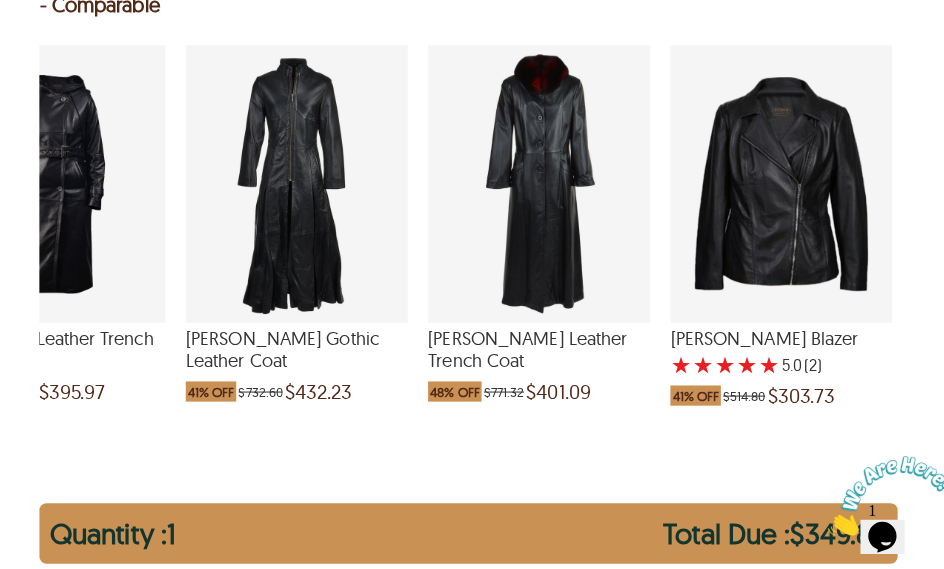 click on "[PERSON_NAME] Blazer" at bounding box center [782, 336] 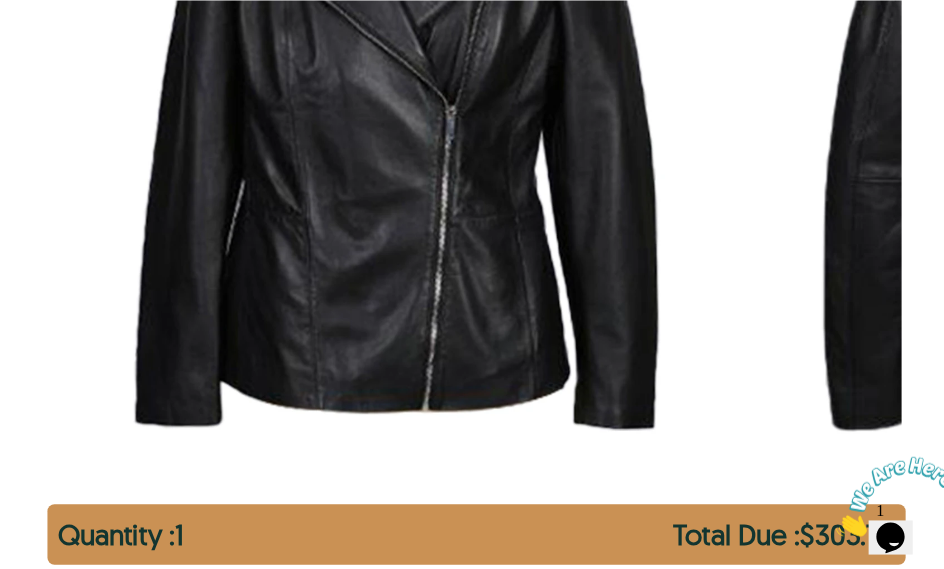 scroll, scrollTop: 562, scrollLeft: 0, axis: vertical 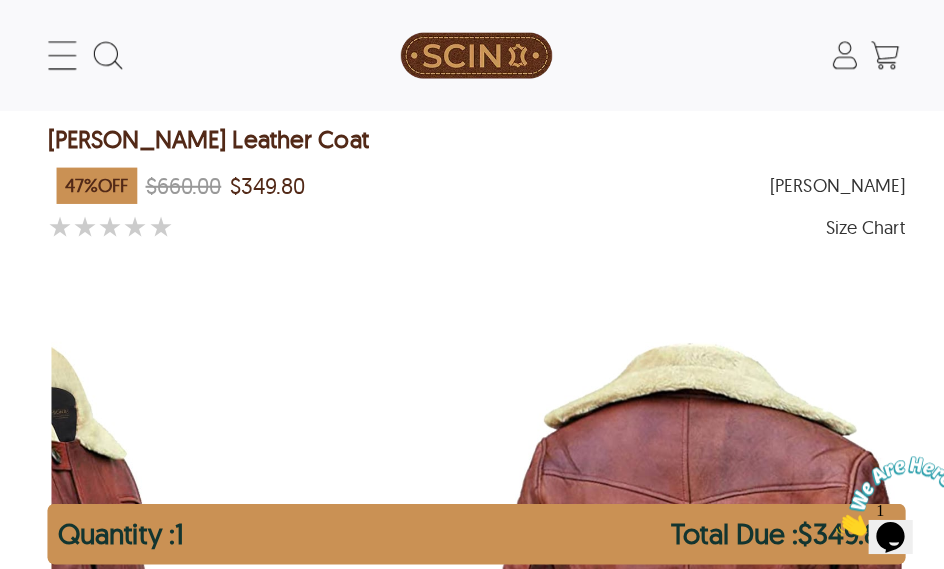 select on "********" 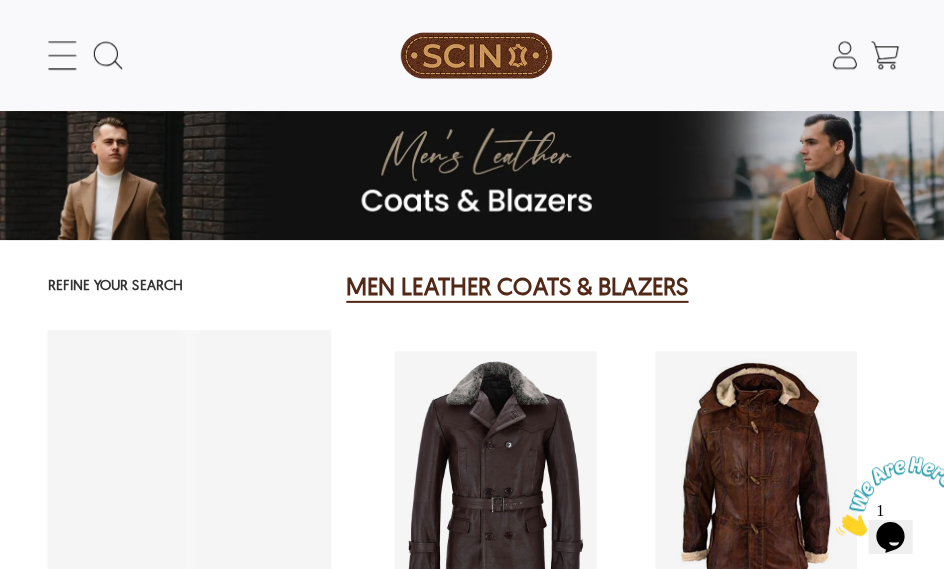 scroll, scrollTop: 1049, scrollLeft: 0, axis: vertical 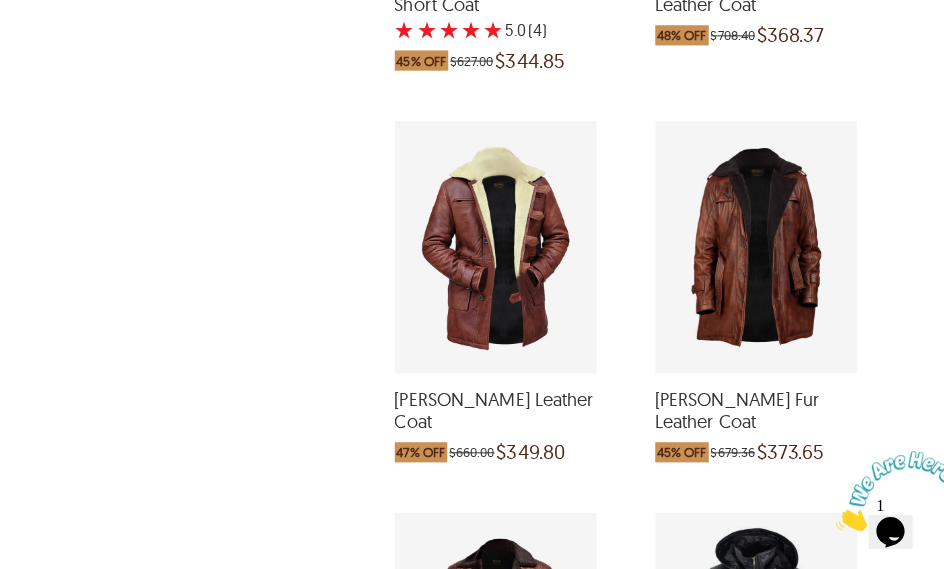 click on "[PERSON_NAME] Fur Leather Coat" at bounding box center [749, 411] 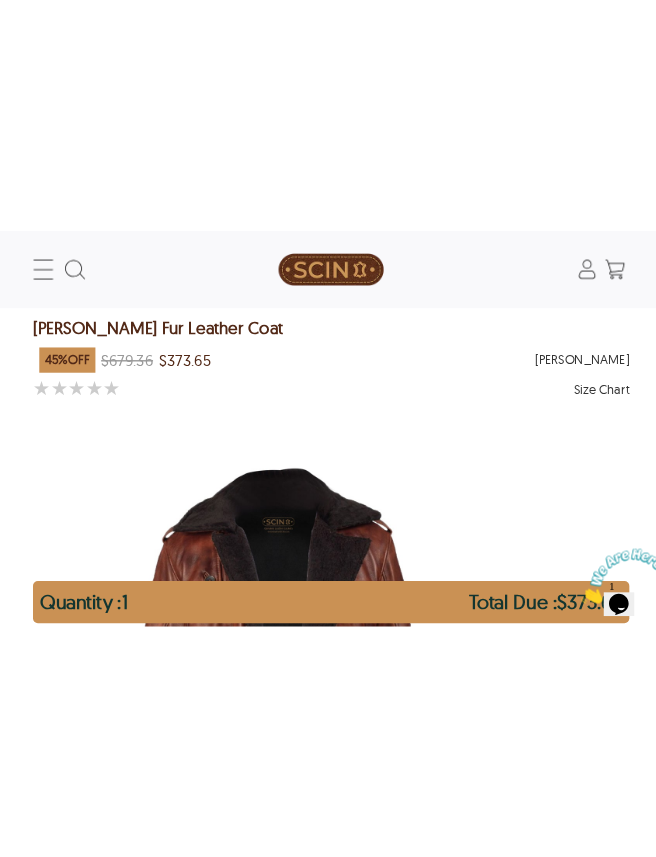 scroll, scrollTop: 0, scrollLeft: 6, axis: horizontal 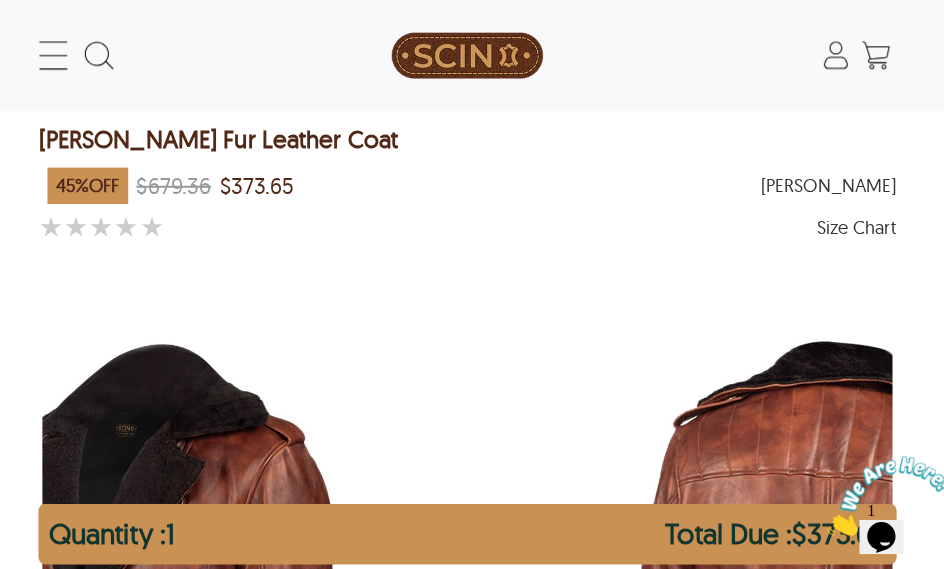 select on "********" 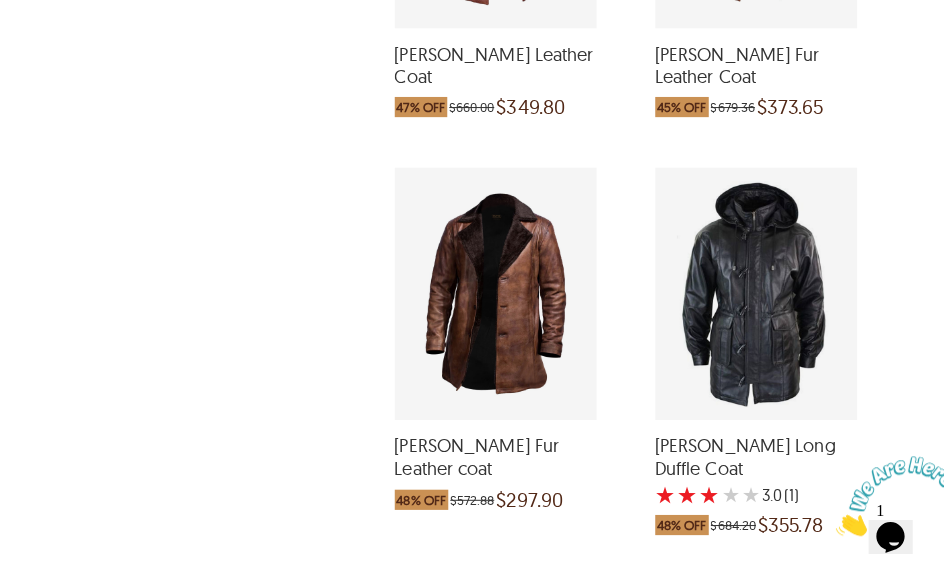 scroll, scrollTop: 1396, scrollLeft: 0, axis: vertical 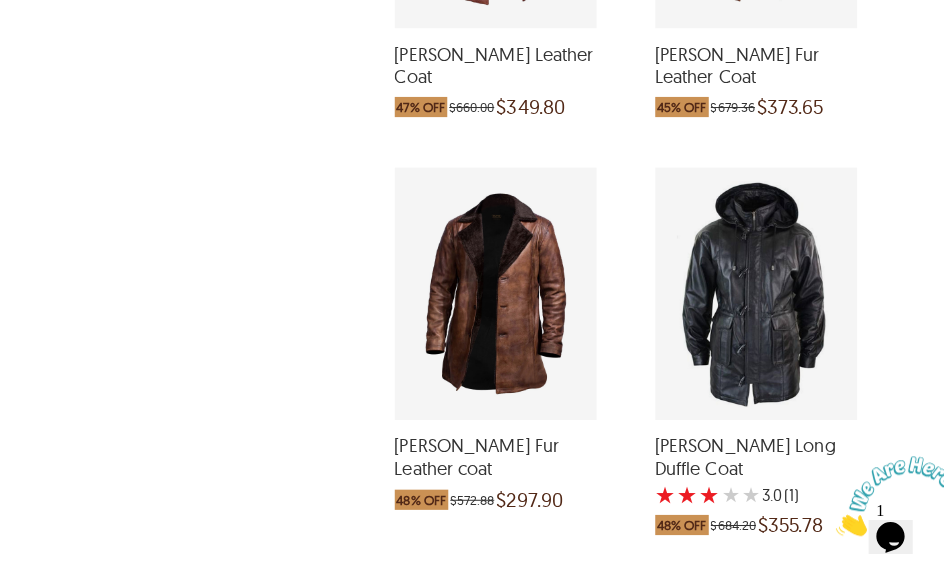 click on "[PERSON_NAME] Fur Leather coat" at bounding box center (491, 452) 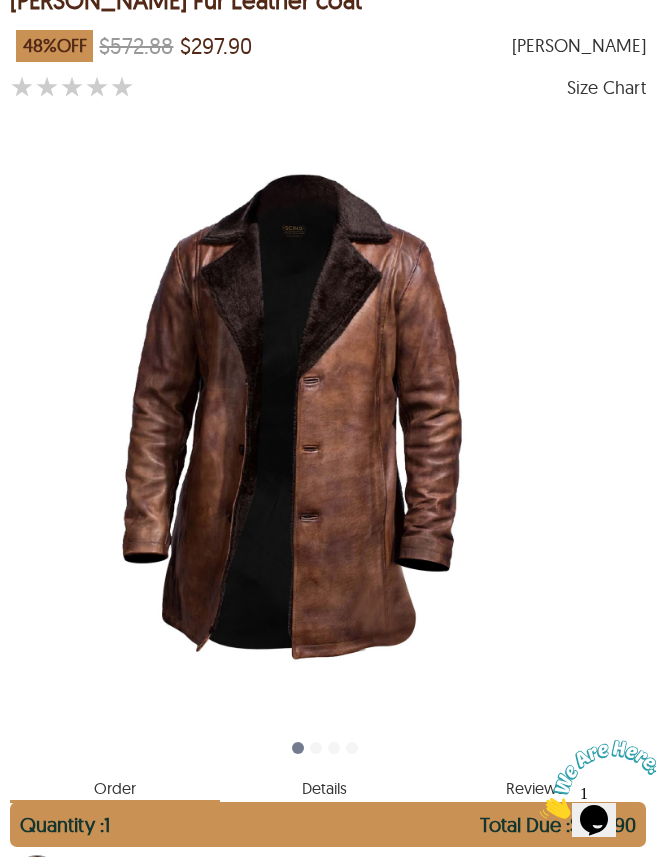 scroll, scrollTop: 144, scrollLeft: 0, axis: vertical 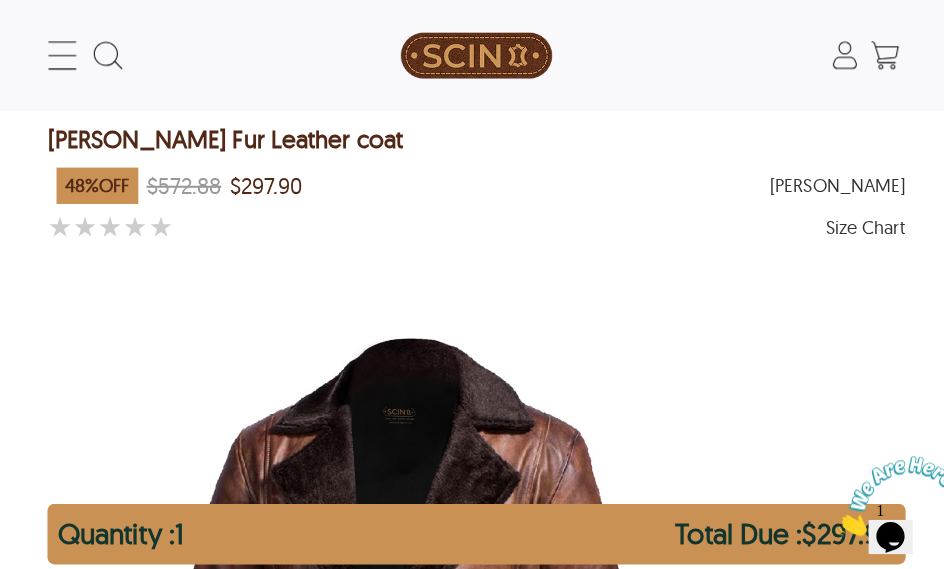 select on "********" 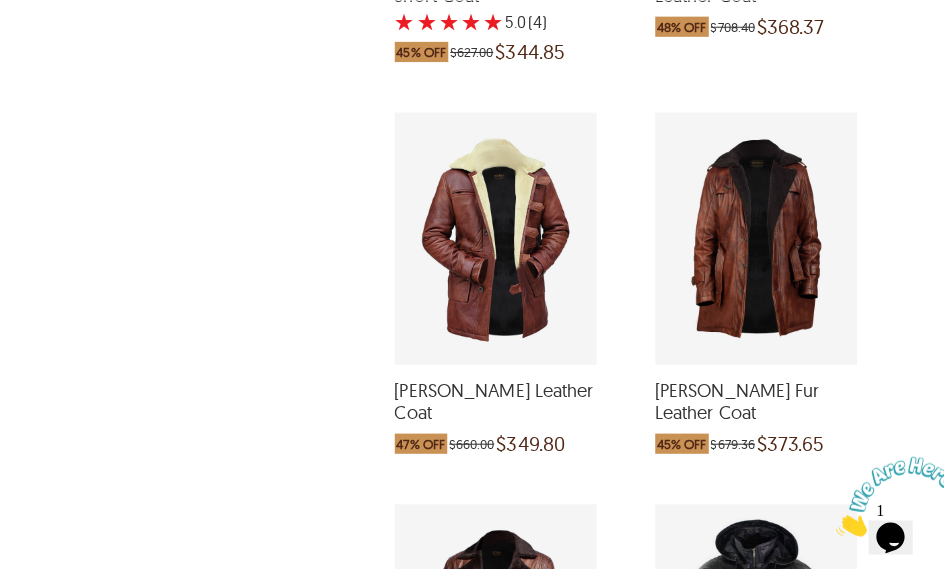 scroll, scrollTop: 1081, scrollLeft: 0, axis: vertical 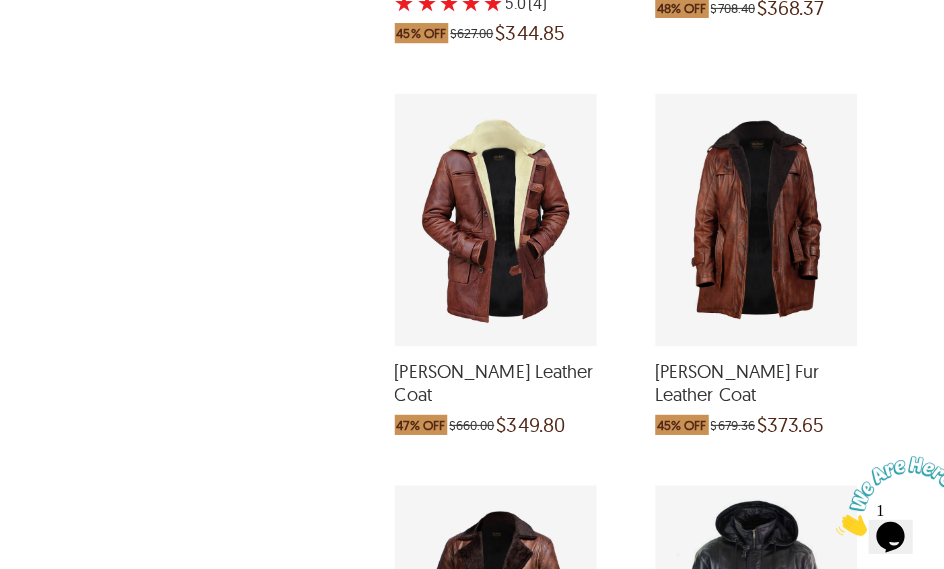 click on "[PERSON_NAME] Leather Coat" at bounding box center (491, 379) 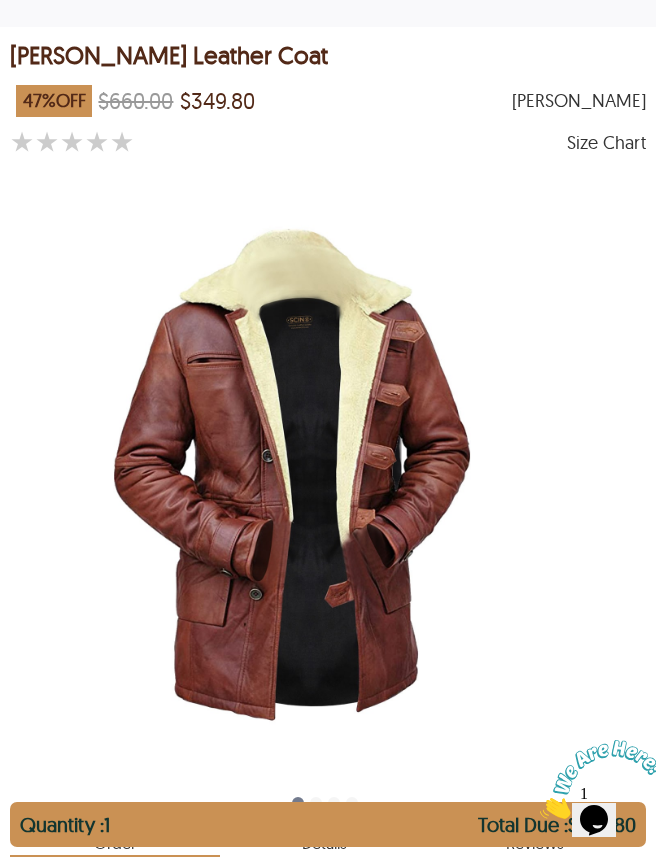 scroll, scrollTop: 87, scrollLeft: 0, axis: vertical 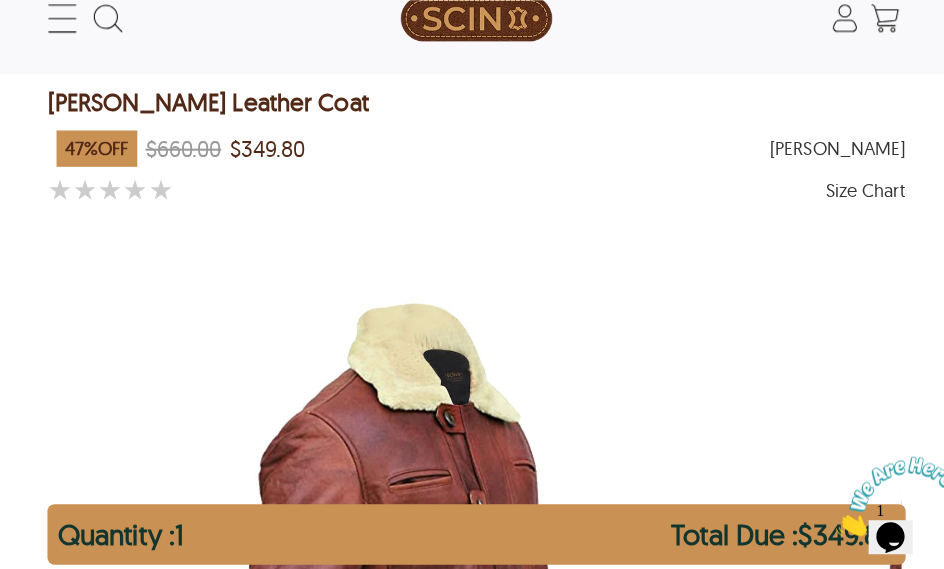 select on "********" 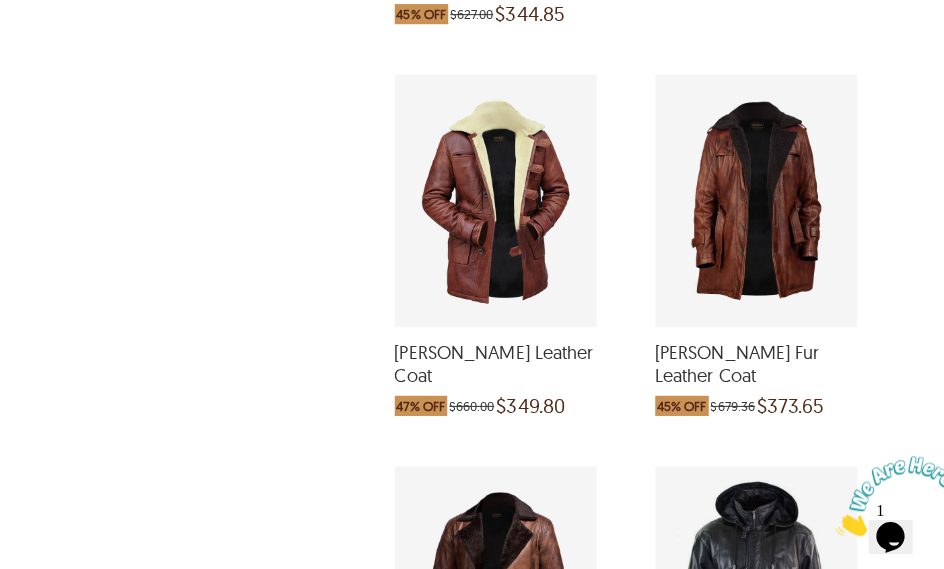 scroll, scrollTop: 1097, scrollLeft: 0, axis: vertical 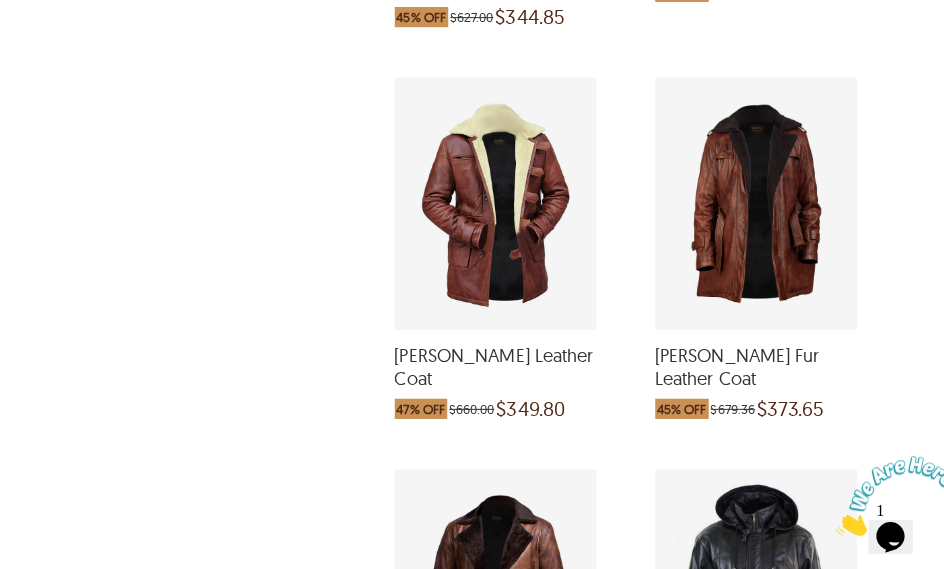 click on "[PERSON_NAME] Fur Leather Coat" at bounding box center [749, 363] 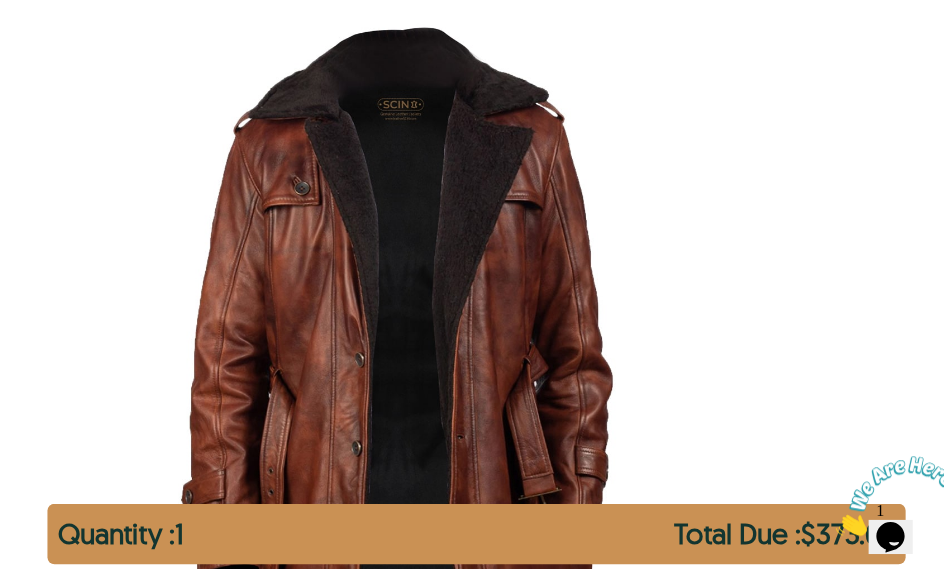 scroll, scrollTop: 300, scrollLeft: 0, axis: vertical 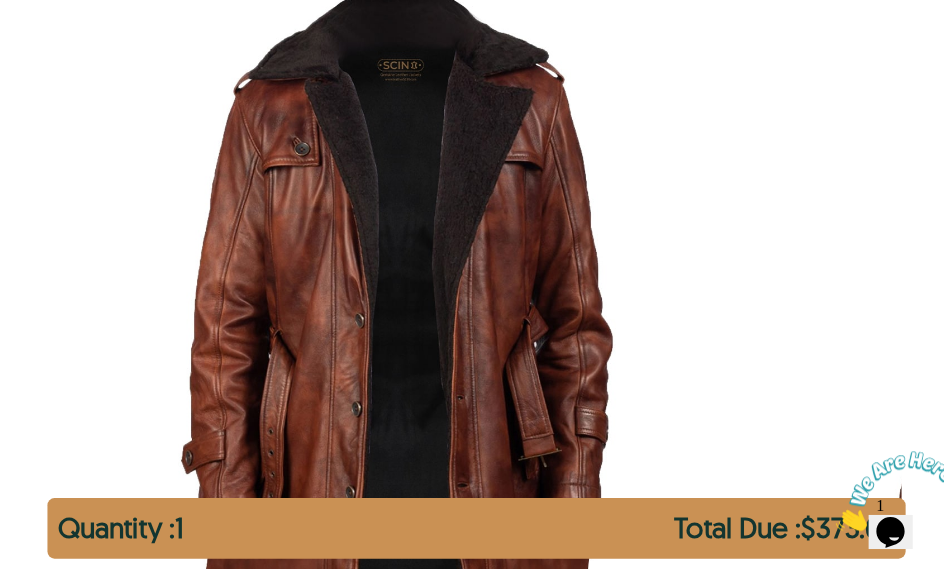 select on "********" 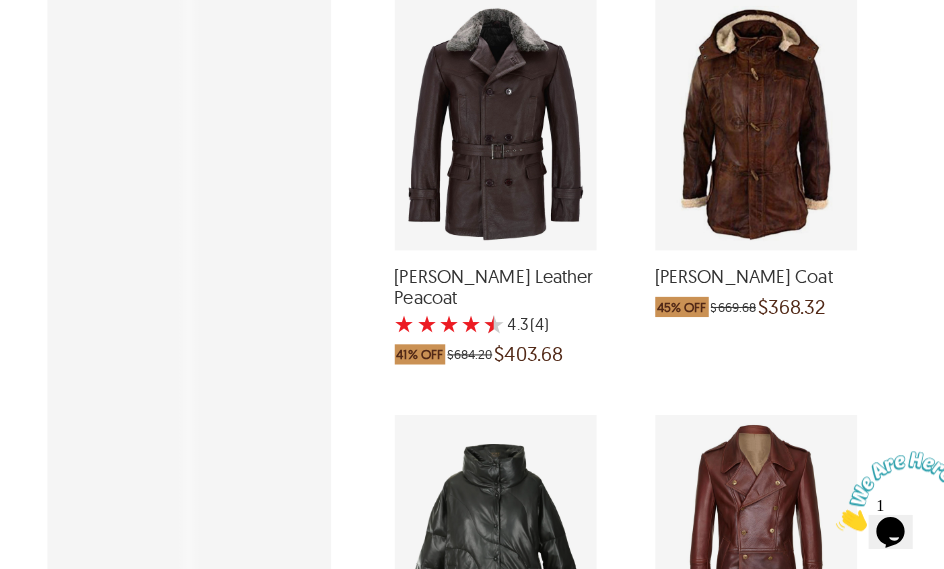 scroll, scrollTop: 1132, scrollLeft: 0, axis: vertical 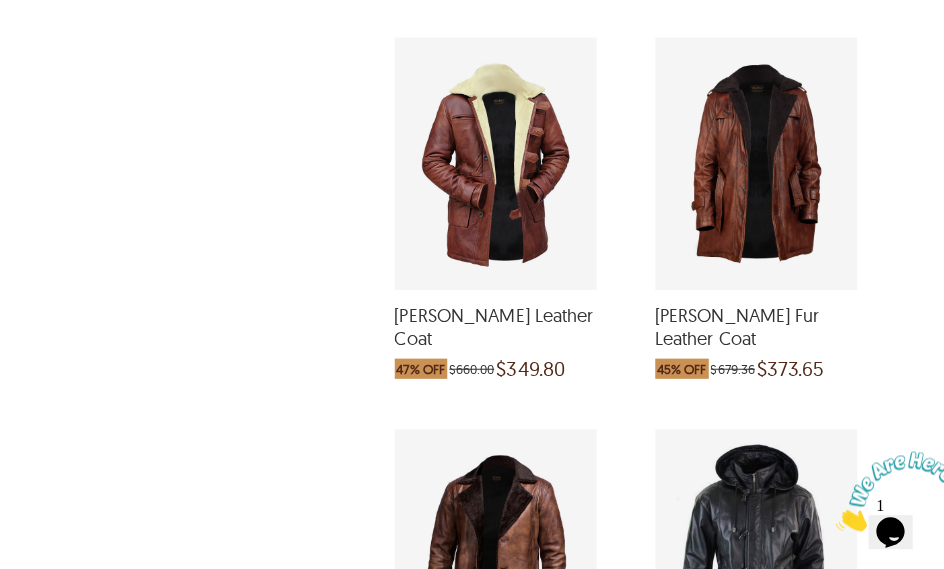 click on "[PERSON_NAME] Leather Coat" at bounding box center [491, 328] 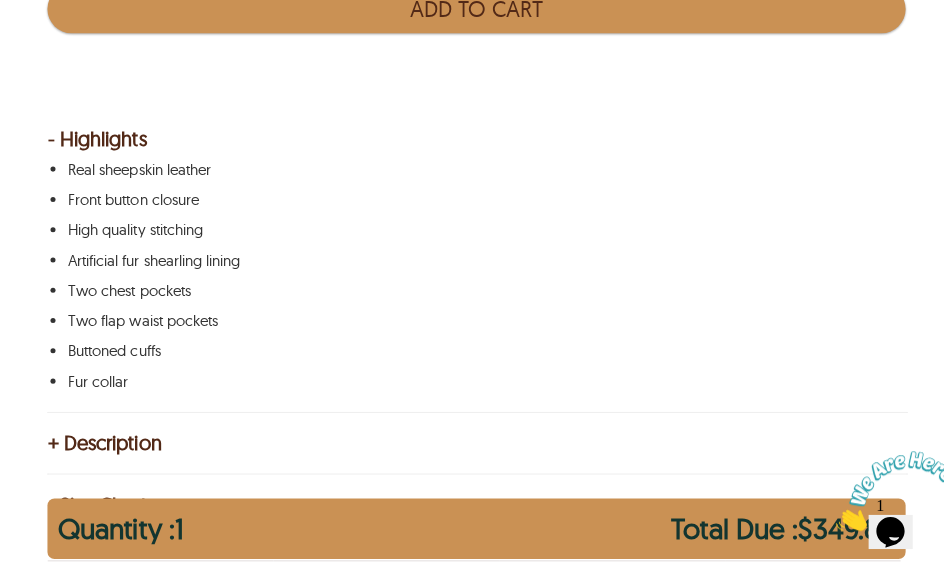 select on "********" 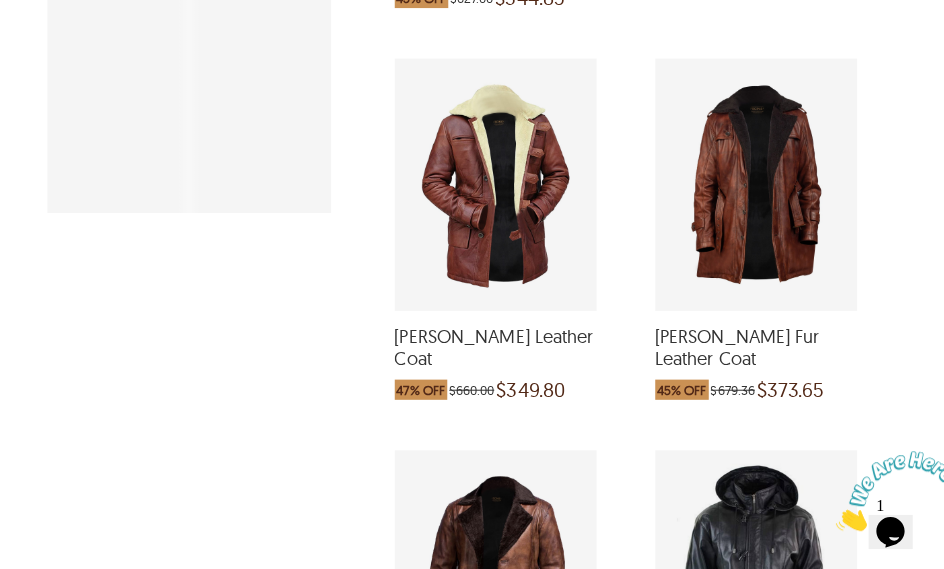 scroll, scrollTop: 1122, scrollLeft: 0, axis: vertical 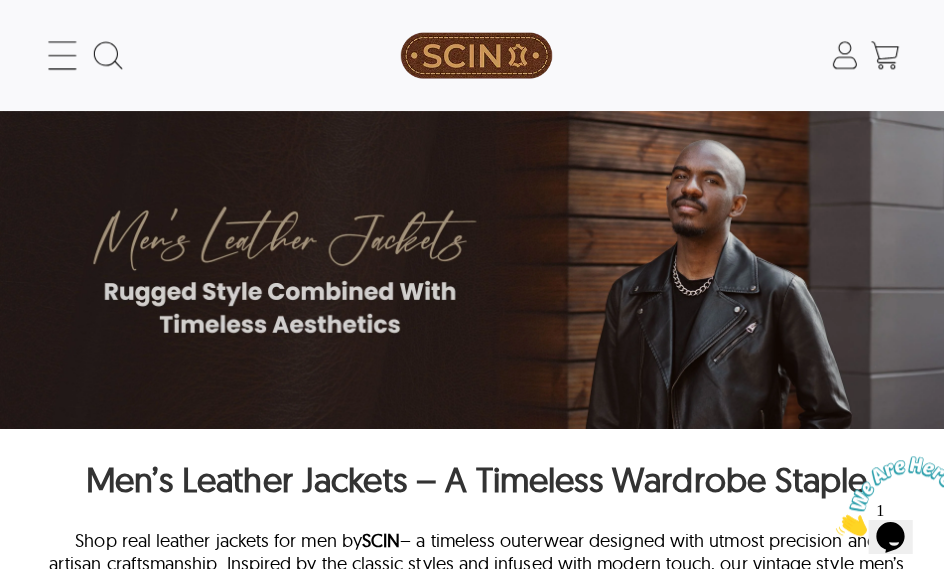 click 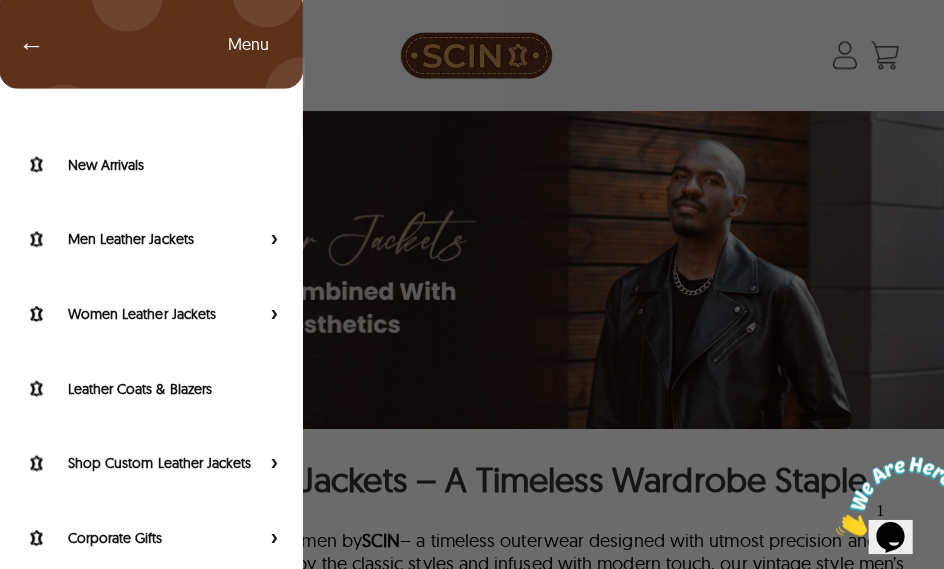click on "Women Leather Jackets" at bounding box center (162, 311) 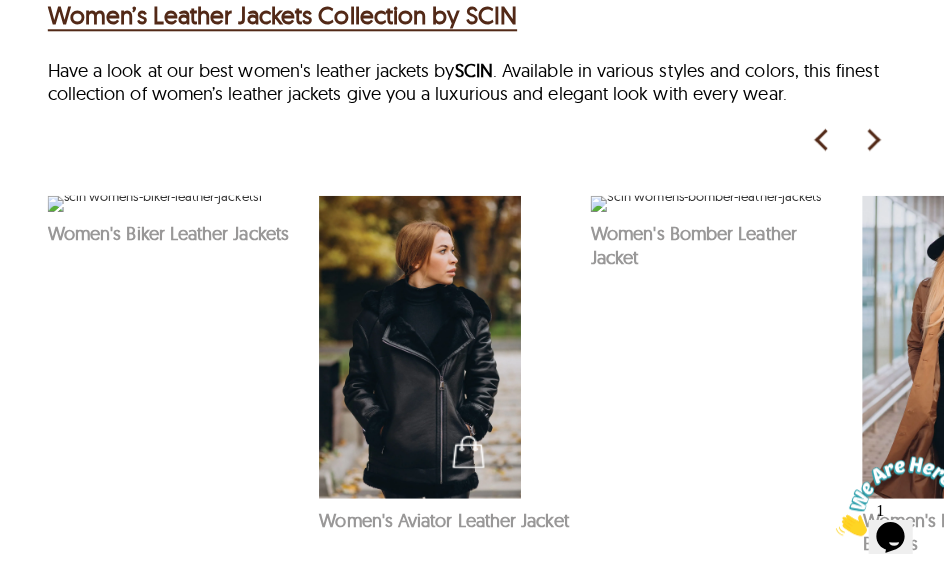 scroll, scrollTop: 805, scrollLeft: 0, axis: vertical 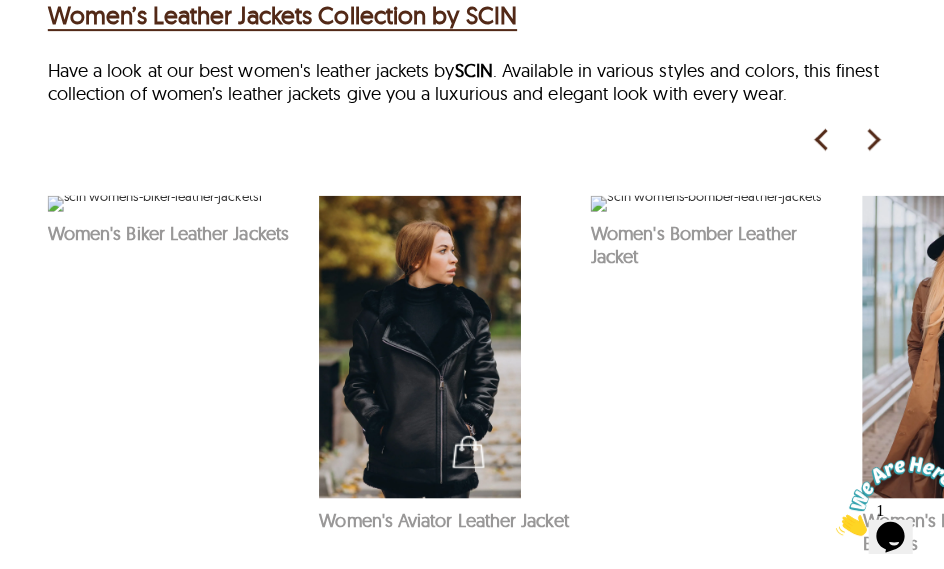 click at bounding box center [864, 139] 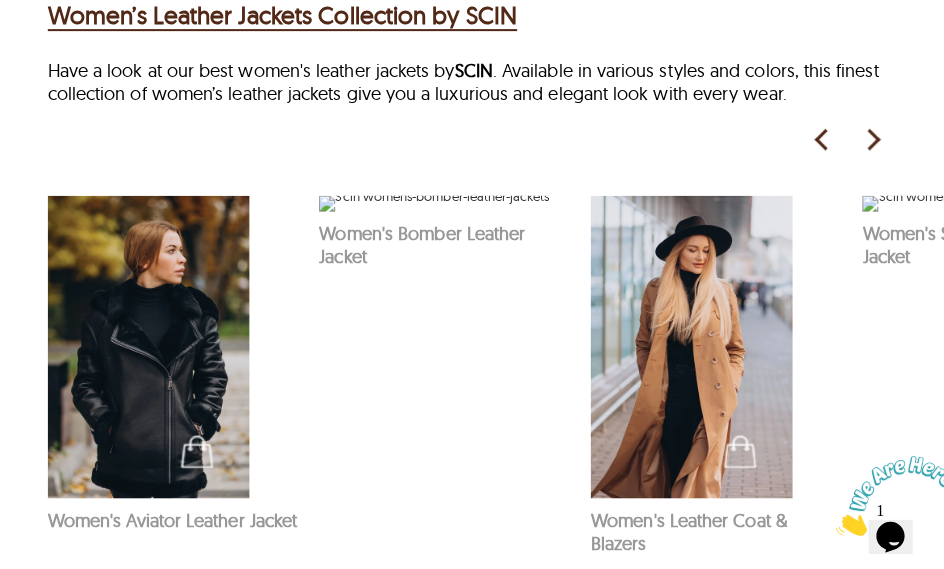 click on "Women's Leather Coat & Blazers" at bounding box center [709, 527] 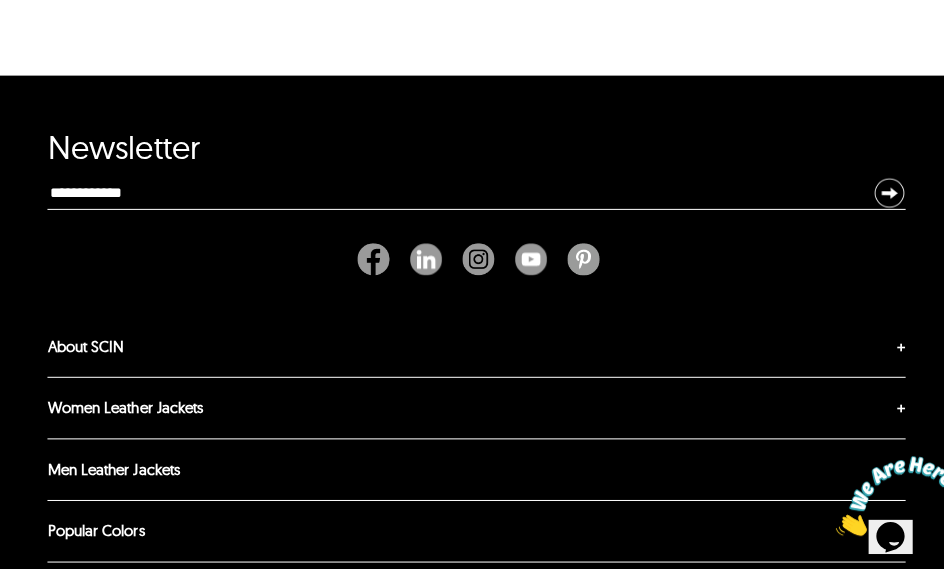 scroll, scrollTop: 0, scrollLeft: 0, axis: both 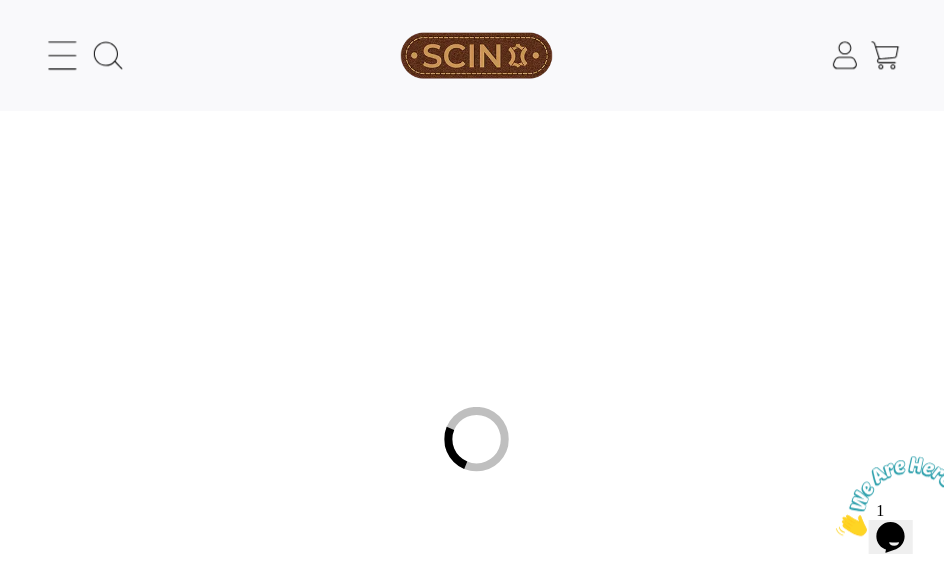 select on "********" 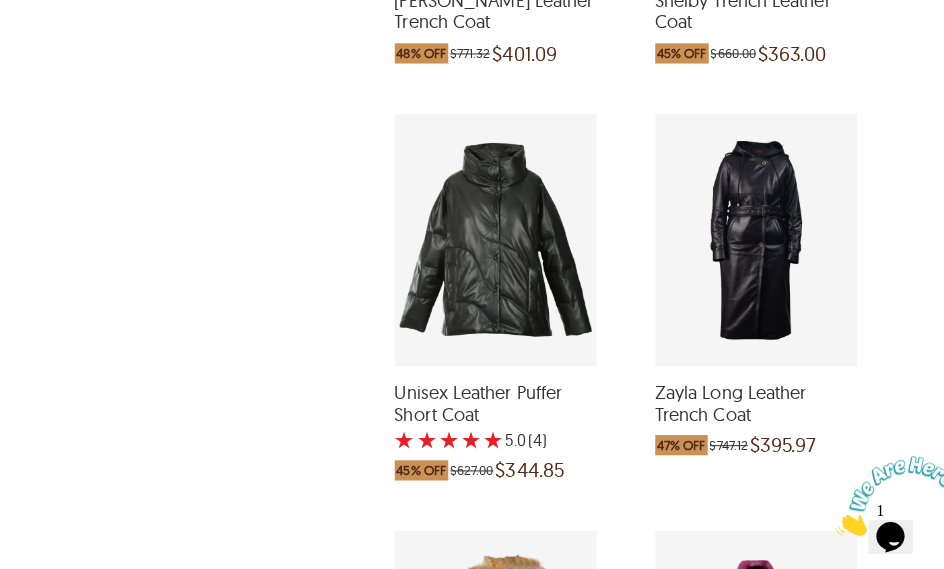 scroll, scrollTop: 1843, scrollLeft: 0, axis: vertical 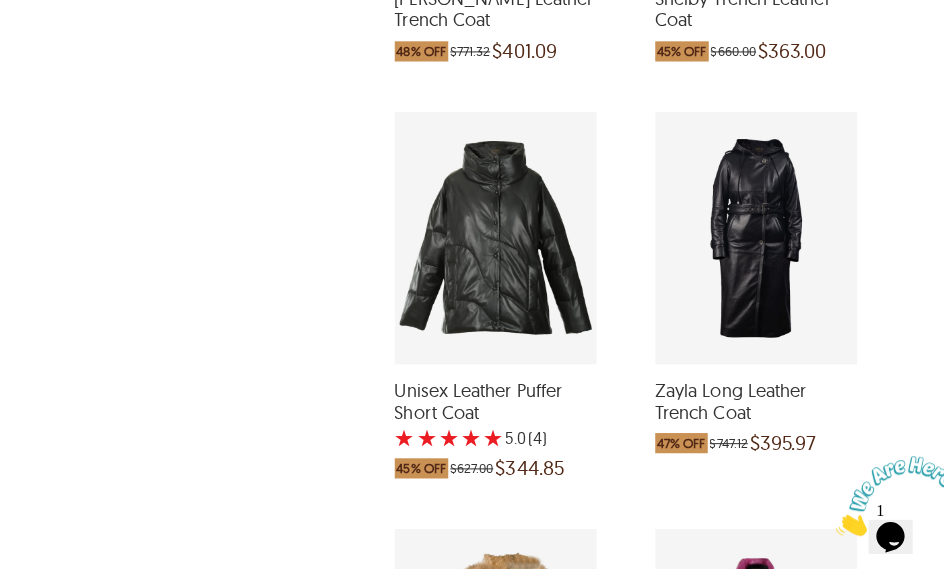 click on "Zayla Long Leather Trench Coat" at bounding box center [749, 397] 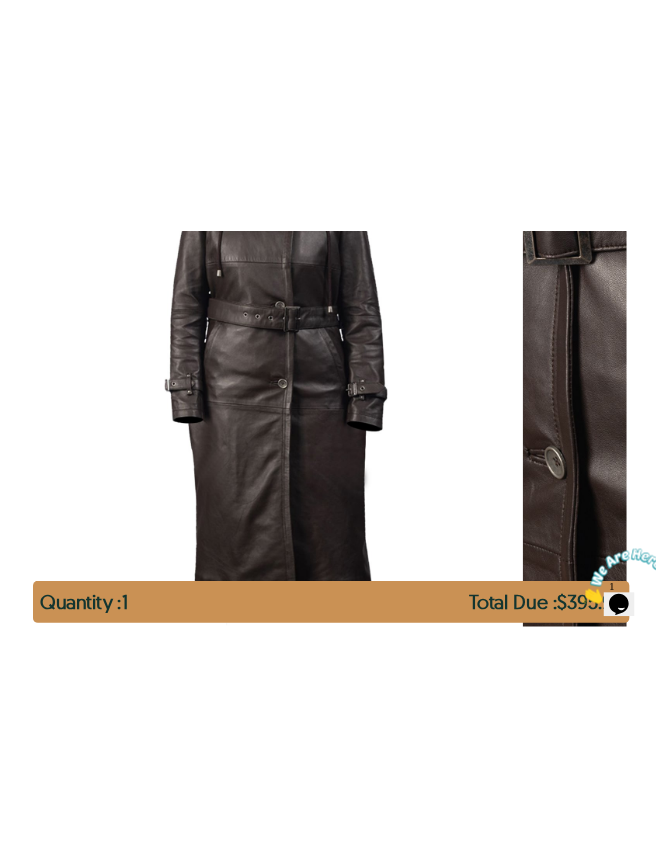 scroll, scrollTop: 167, scrollLeft: 6, axis: both 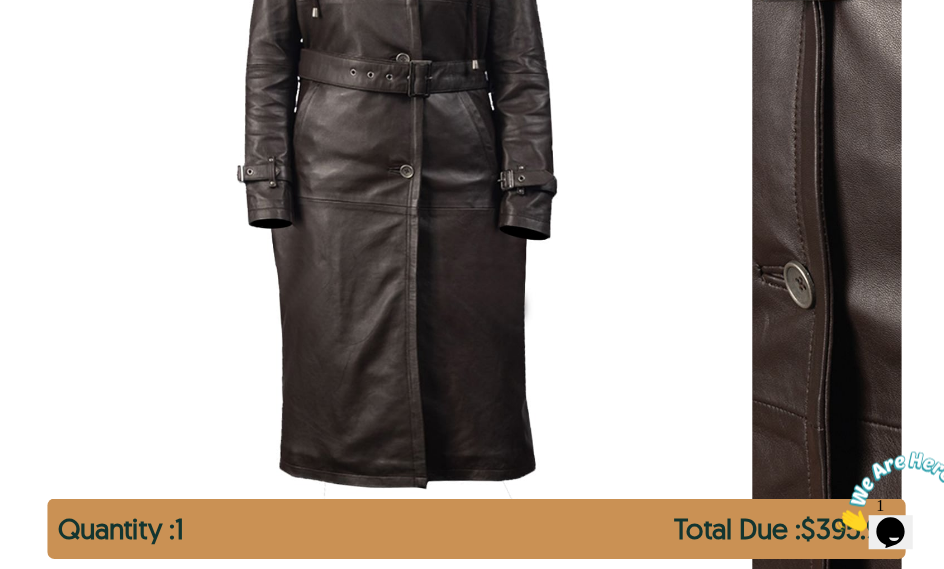 select on "********" 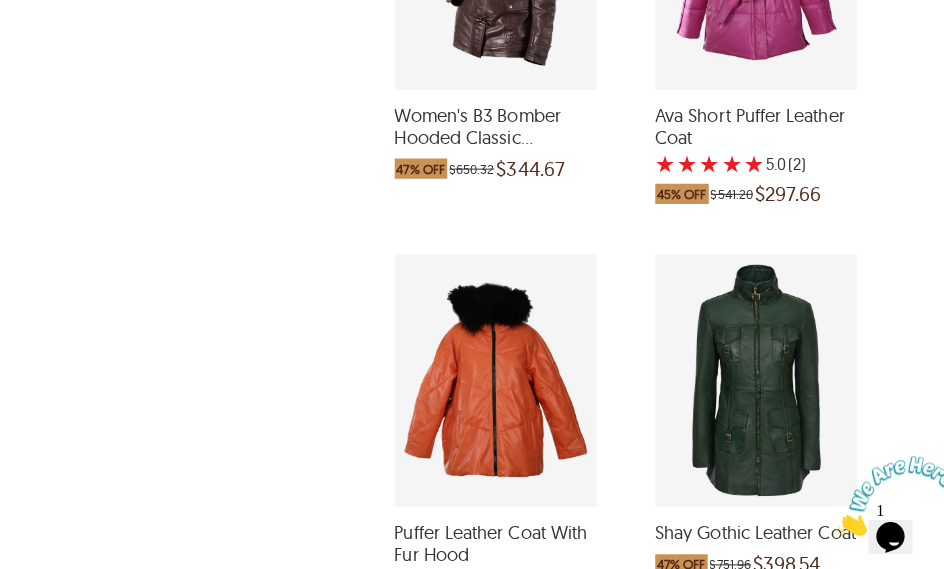 scroll, scrollTop: 2530, scrollLeft: 0, axis: vertical 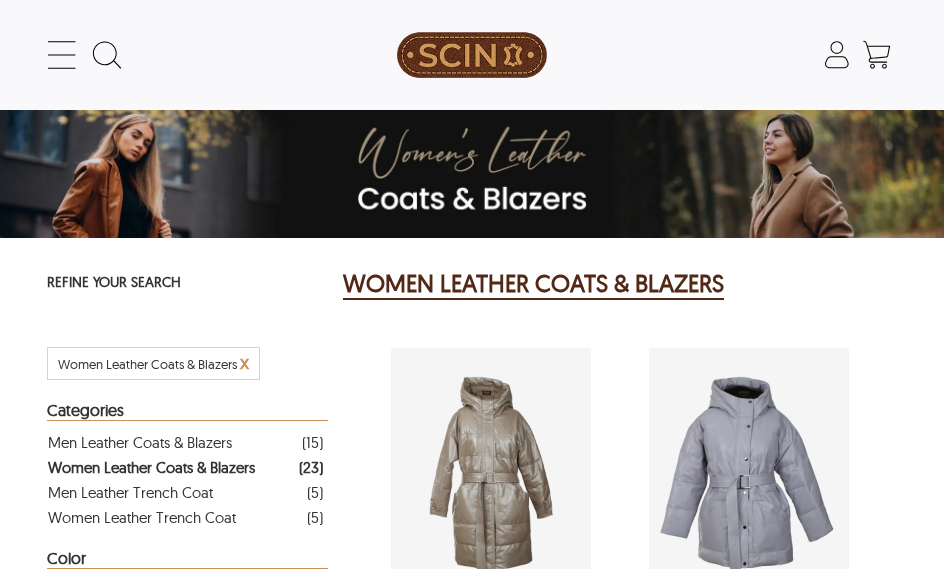 select on "********" 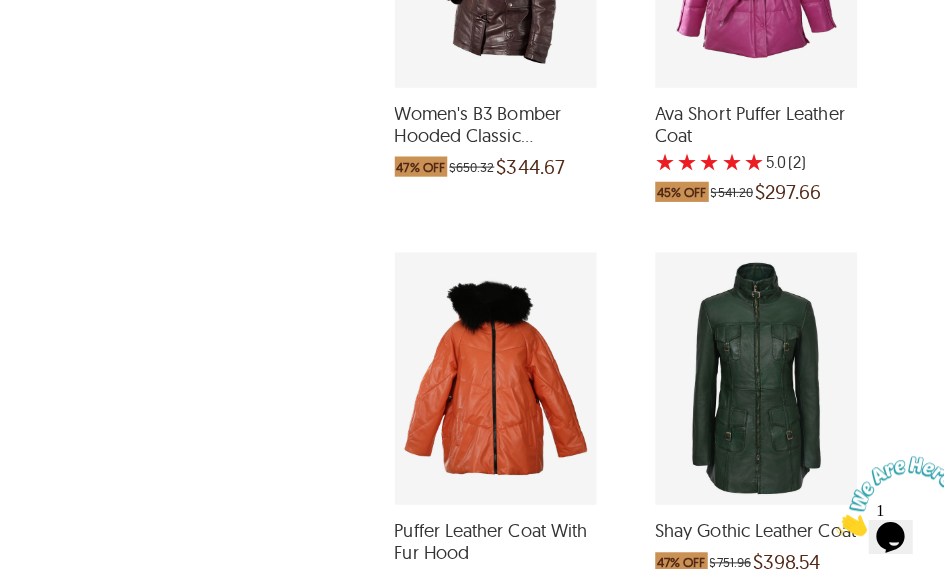 scroll, scrollTop: 0, scrollLeft: 0, axis: both 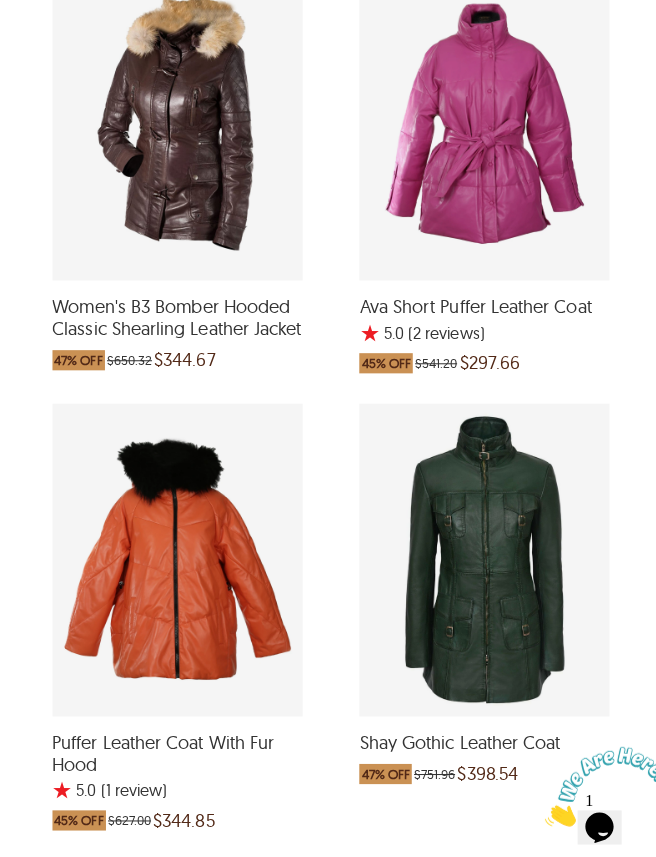 select on "********" 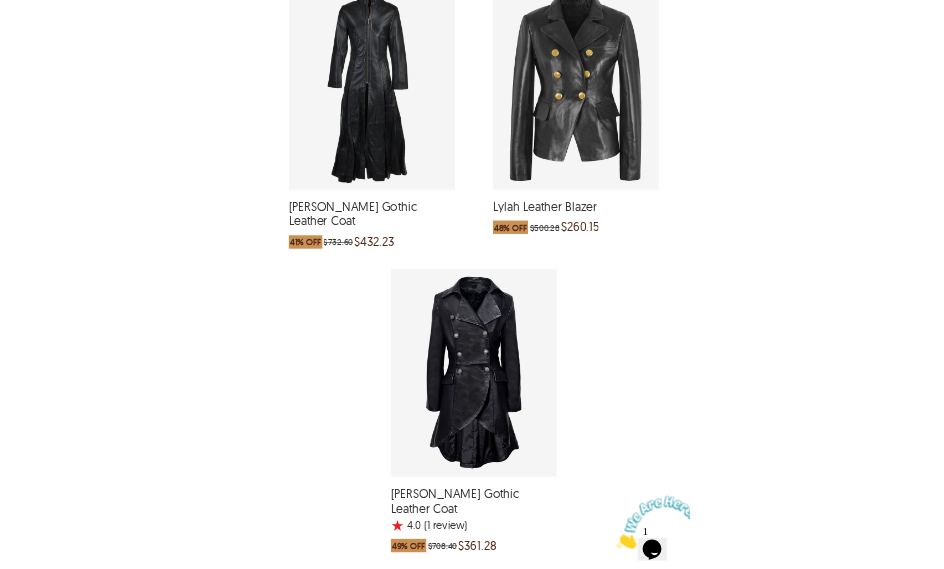 scroll, scrollTop: 5575, scrollLeft: 0, axis: vertical 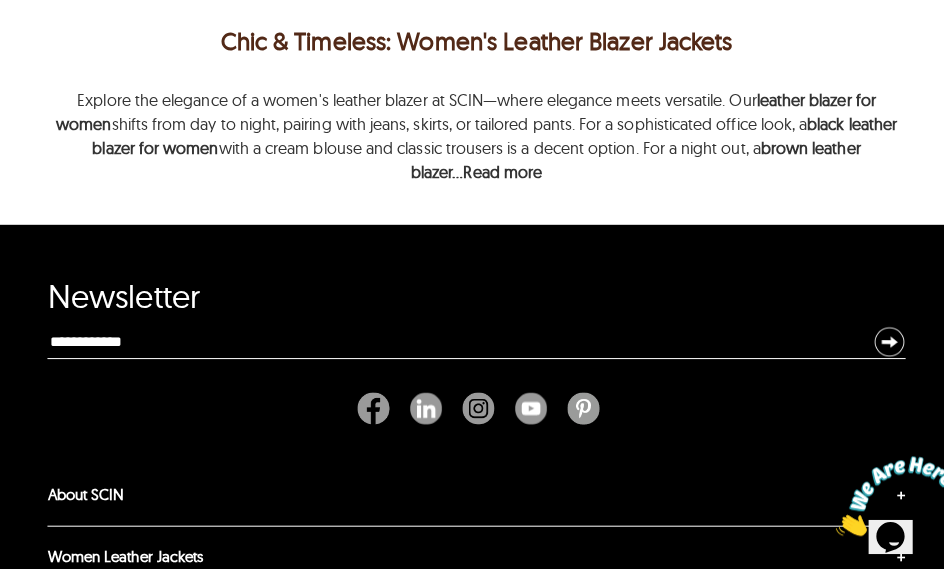 select on "********" 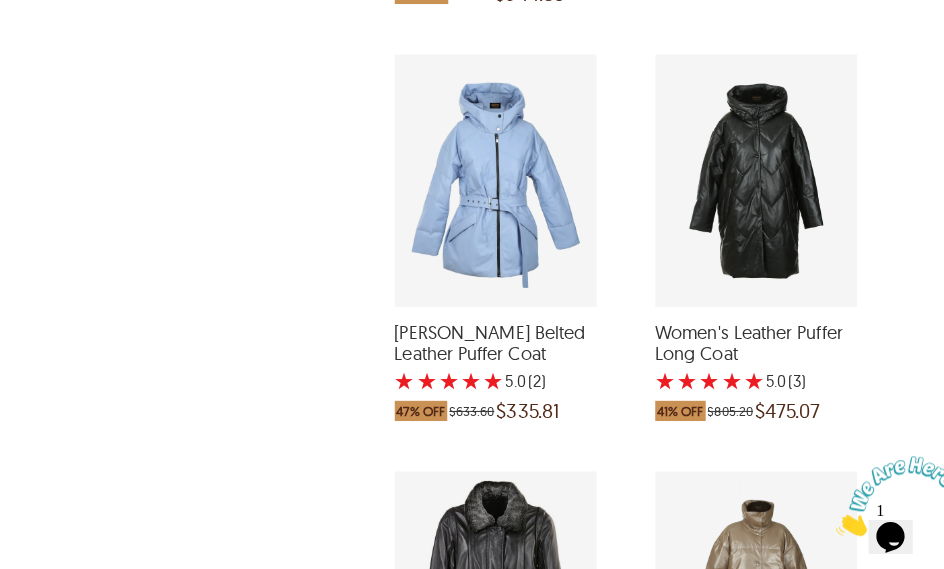 scroll, scrollTop: 3139, scrollLeft: 0, axis: vertical 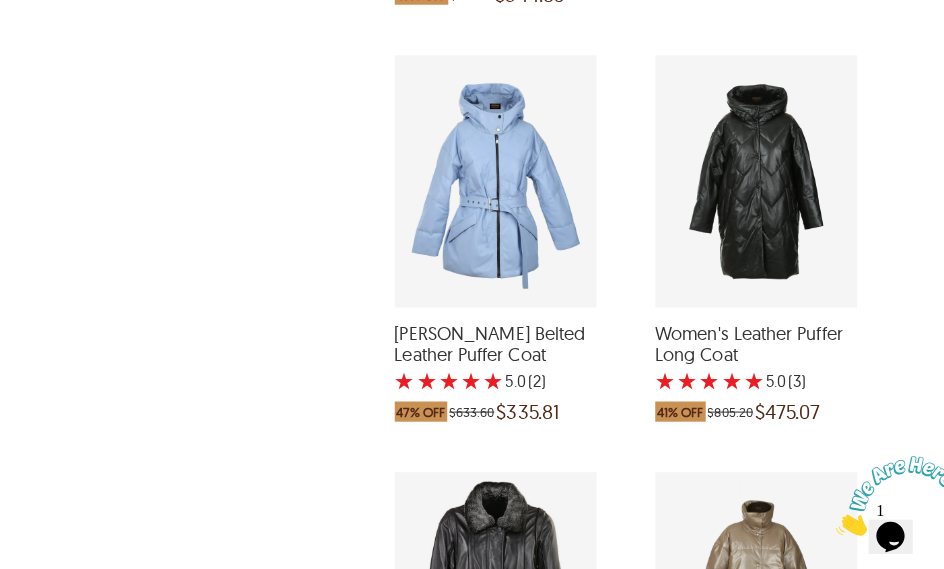 click on "Women's Leather Puffer Long Coat" at bounding box center [749, 341] 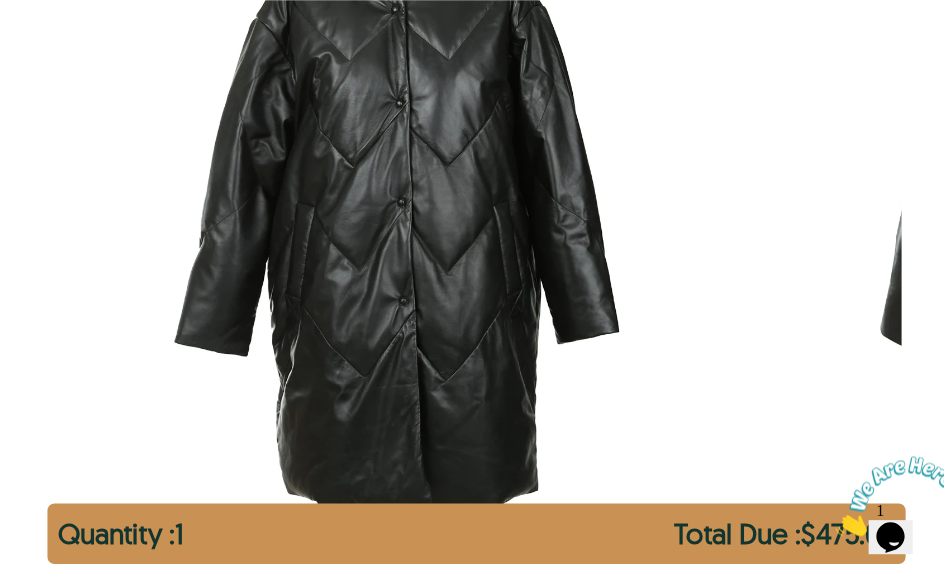 scroll, scrollTop: 485, scrollLeft: 0, axis: vertical 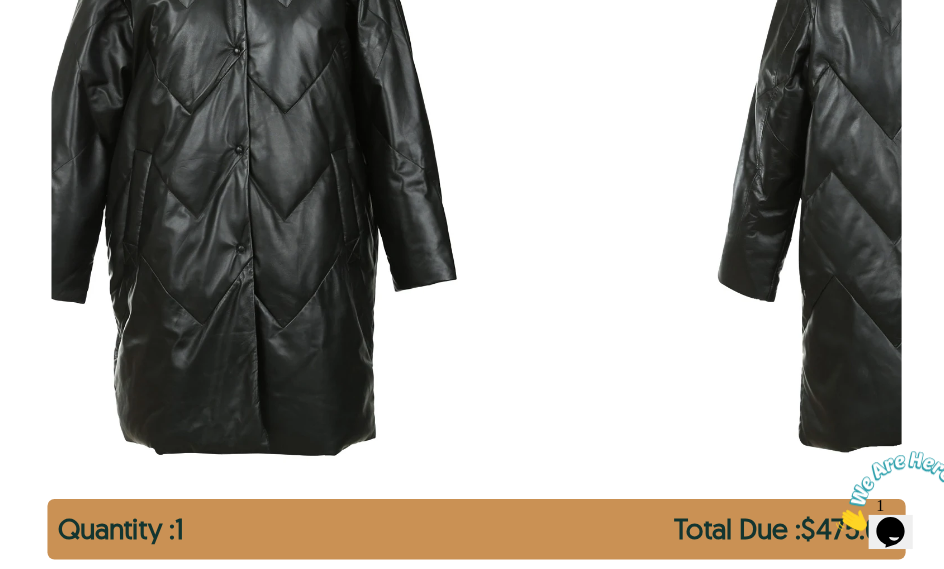 select on "********" 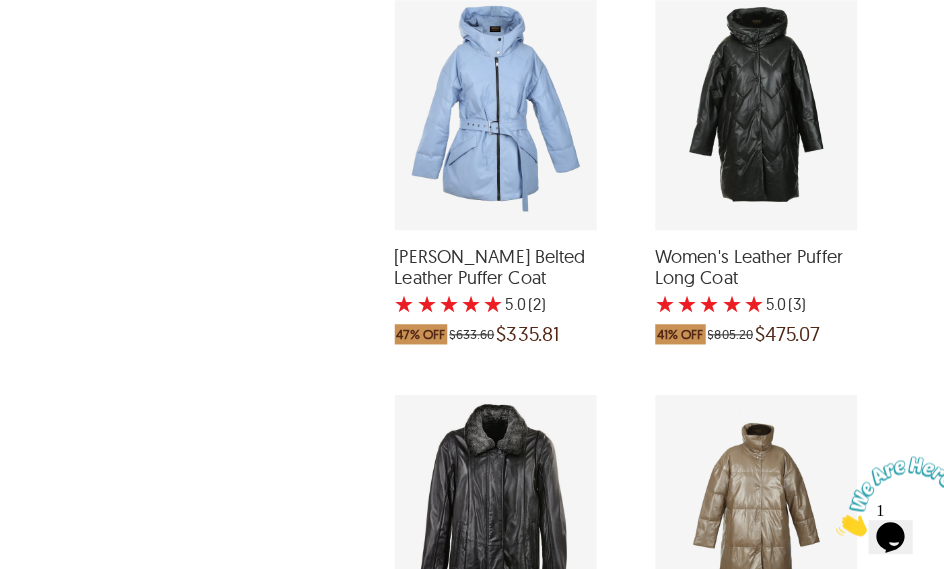 scroll, scrollTop: 3157, scrollLeft: 0, axis: vertical 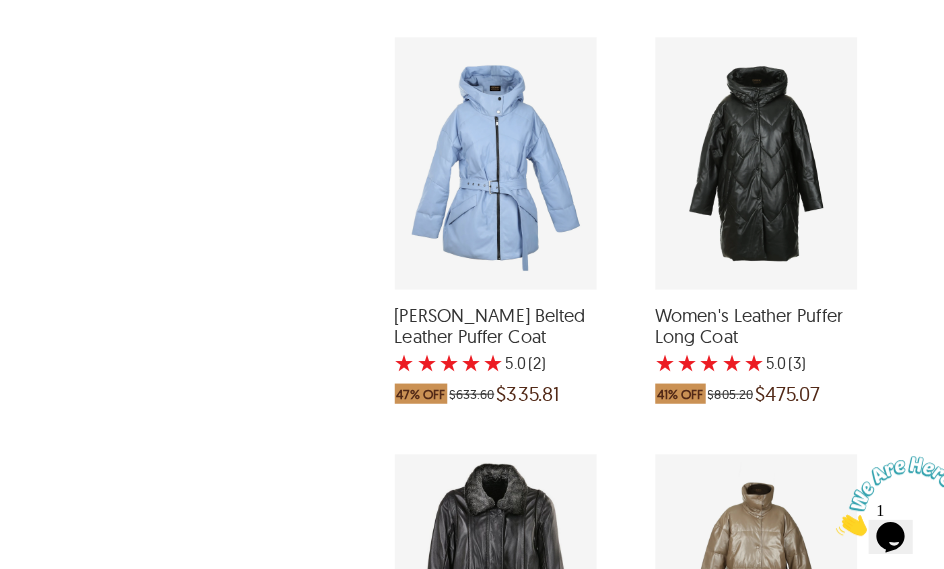 click on "Women's Leather Puffer Long Coat" at bounding box center (749, 323) 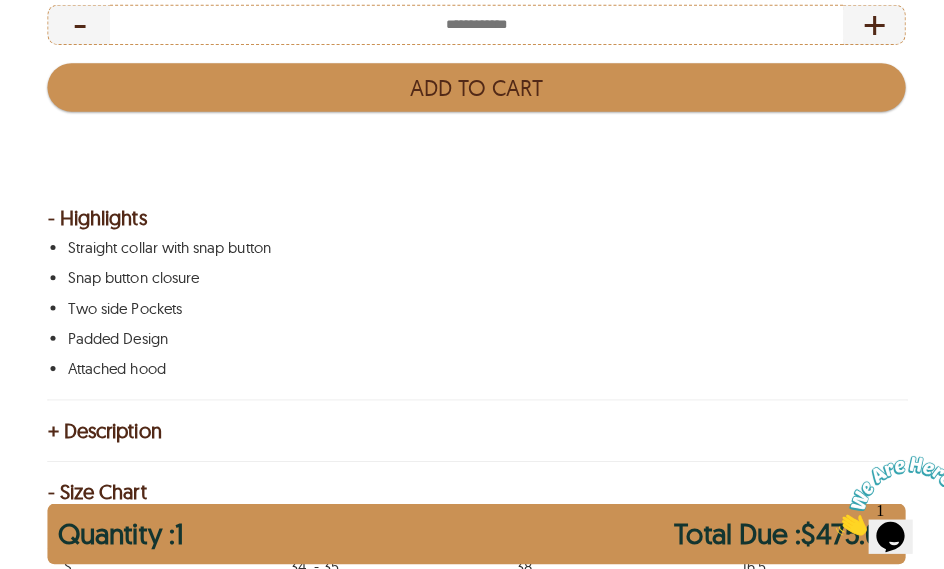 scroll, scrollTop: 1344, scrollLeft: 0, axis: vertical 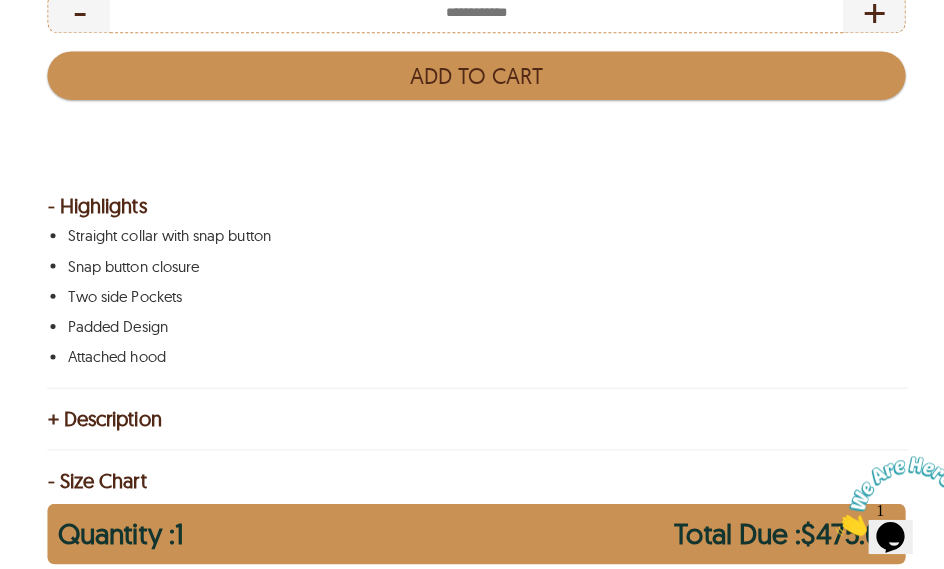click on "+ Description" at bounding box center [472, 415] 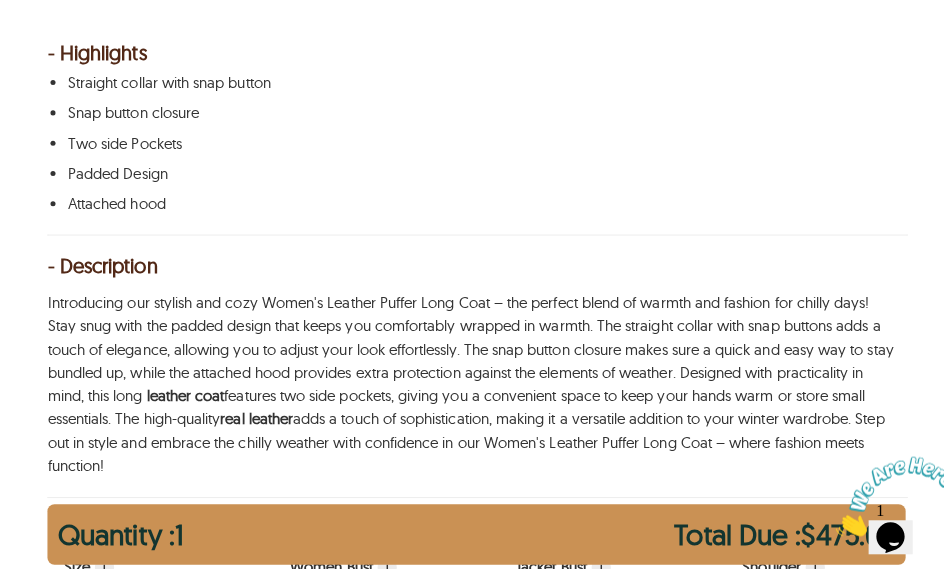 scroll, scrollTop: 1500, scrollLeft: 0, axis: vertical 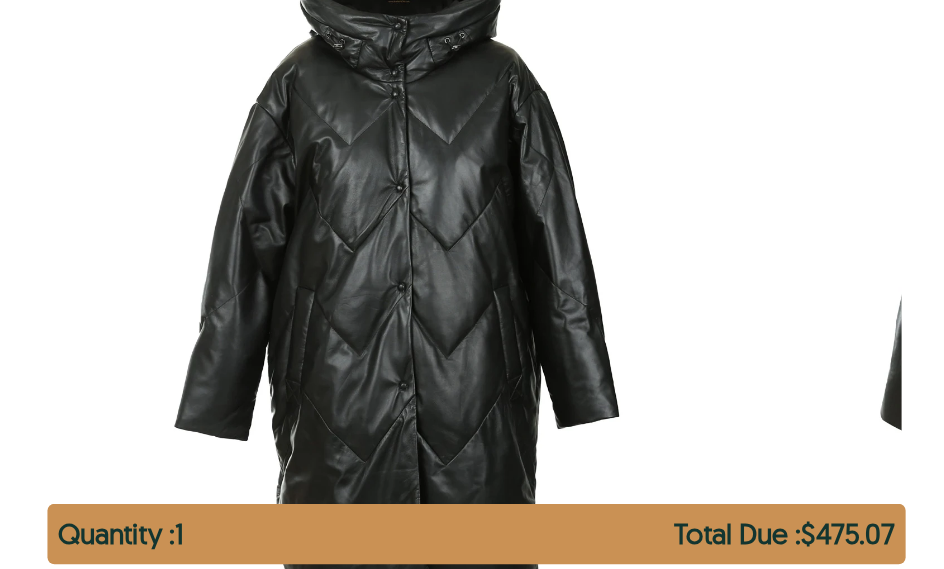 select on "********" 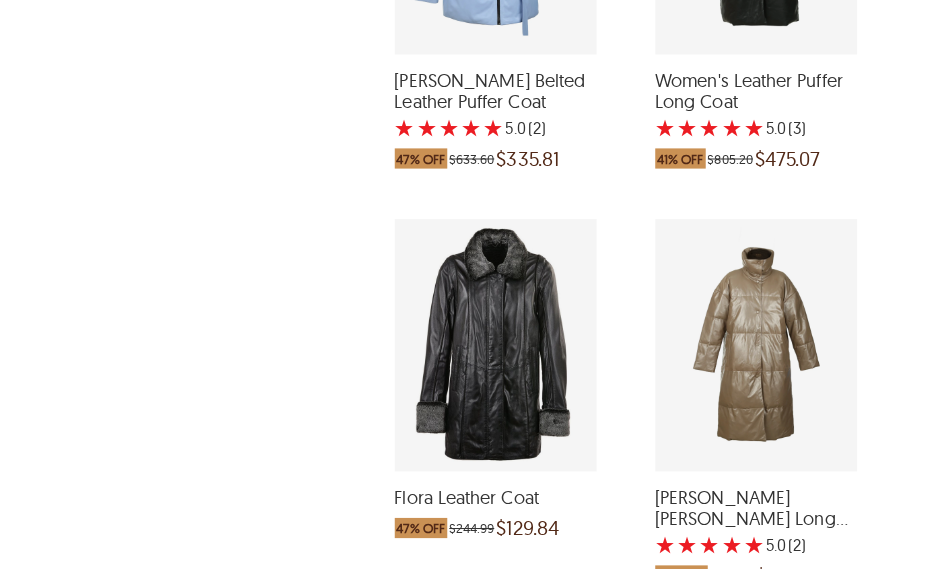 scroll, scrollTop: 3391, scrollLeft: 0, axis: vertical 